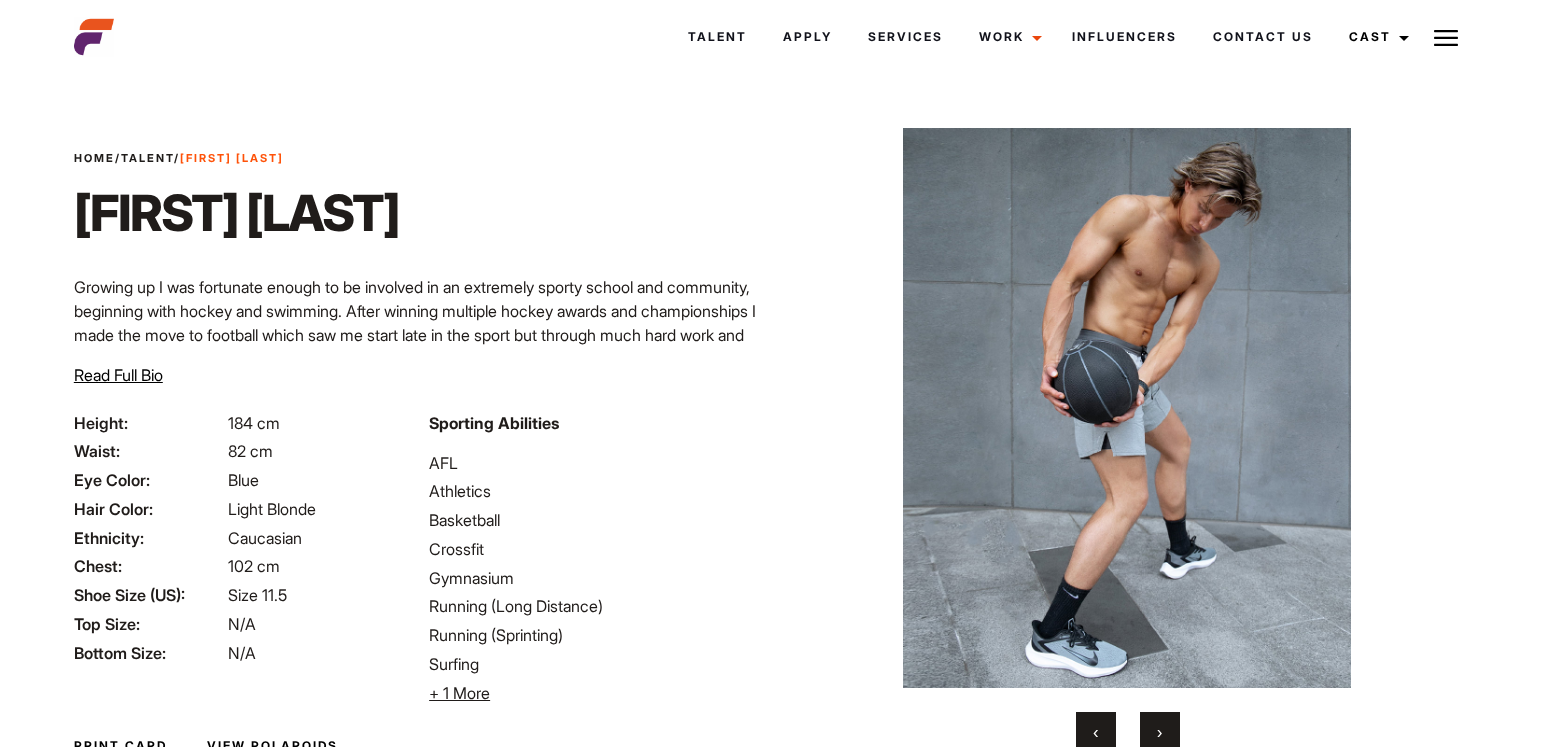 scroll, scrollTop: 0, scrollLeft: 0, axis: both 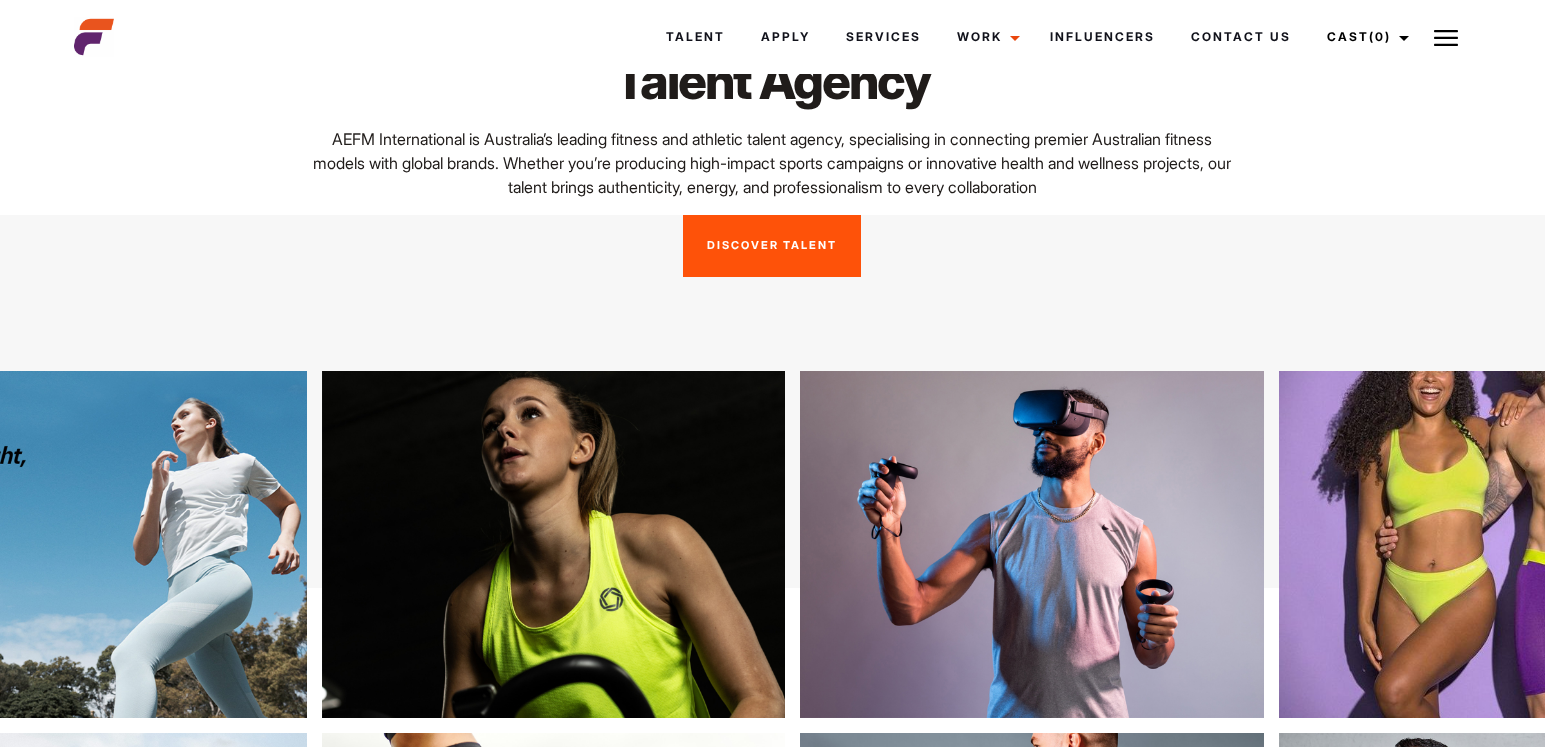 click on "Discover Talent" at bounding box center [772, 246] 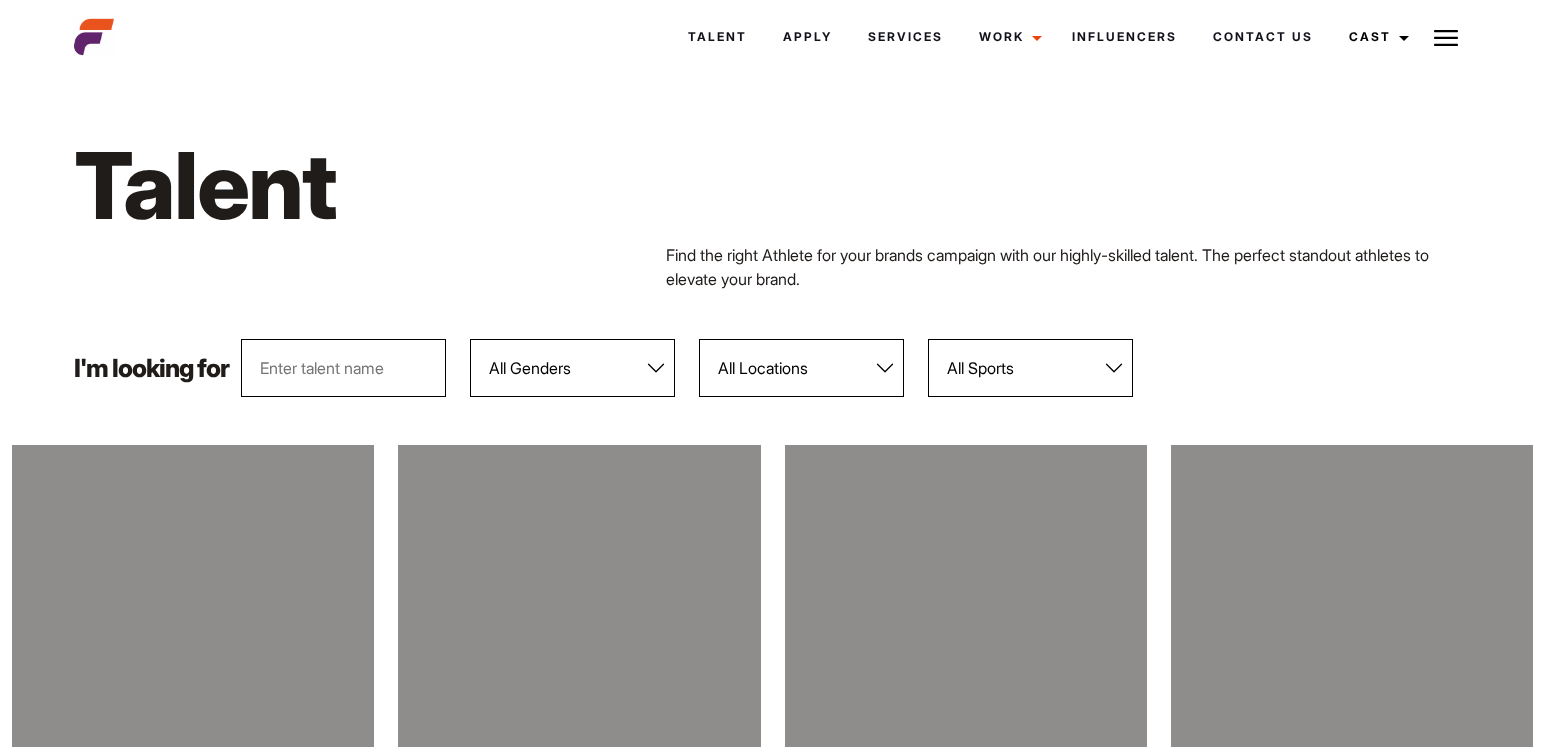 scroll, scrollTop: 0, scrollLeft: 0, axis: both 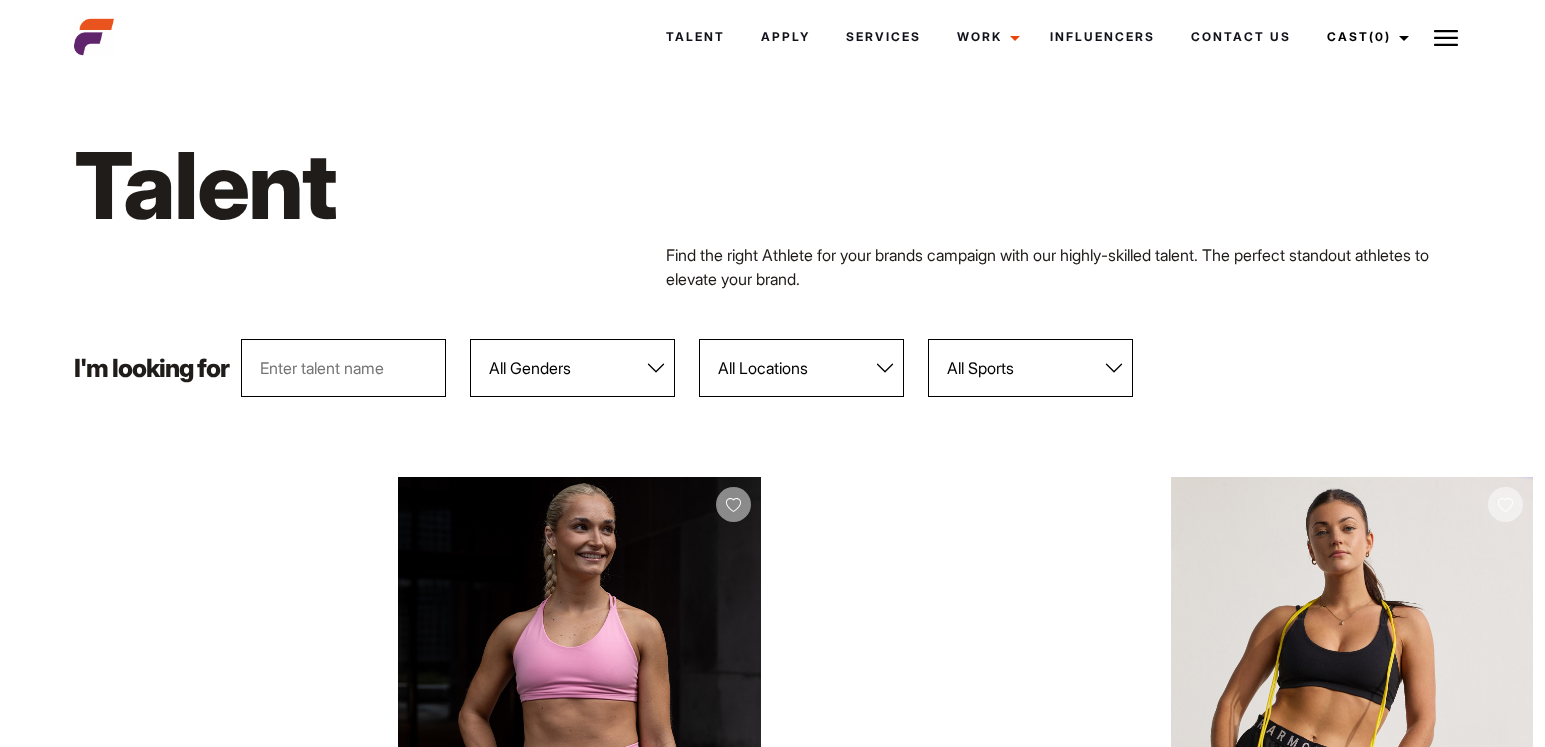 click on "All Genders
Female
Male" at bounding box center [572, 368] 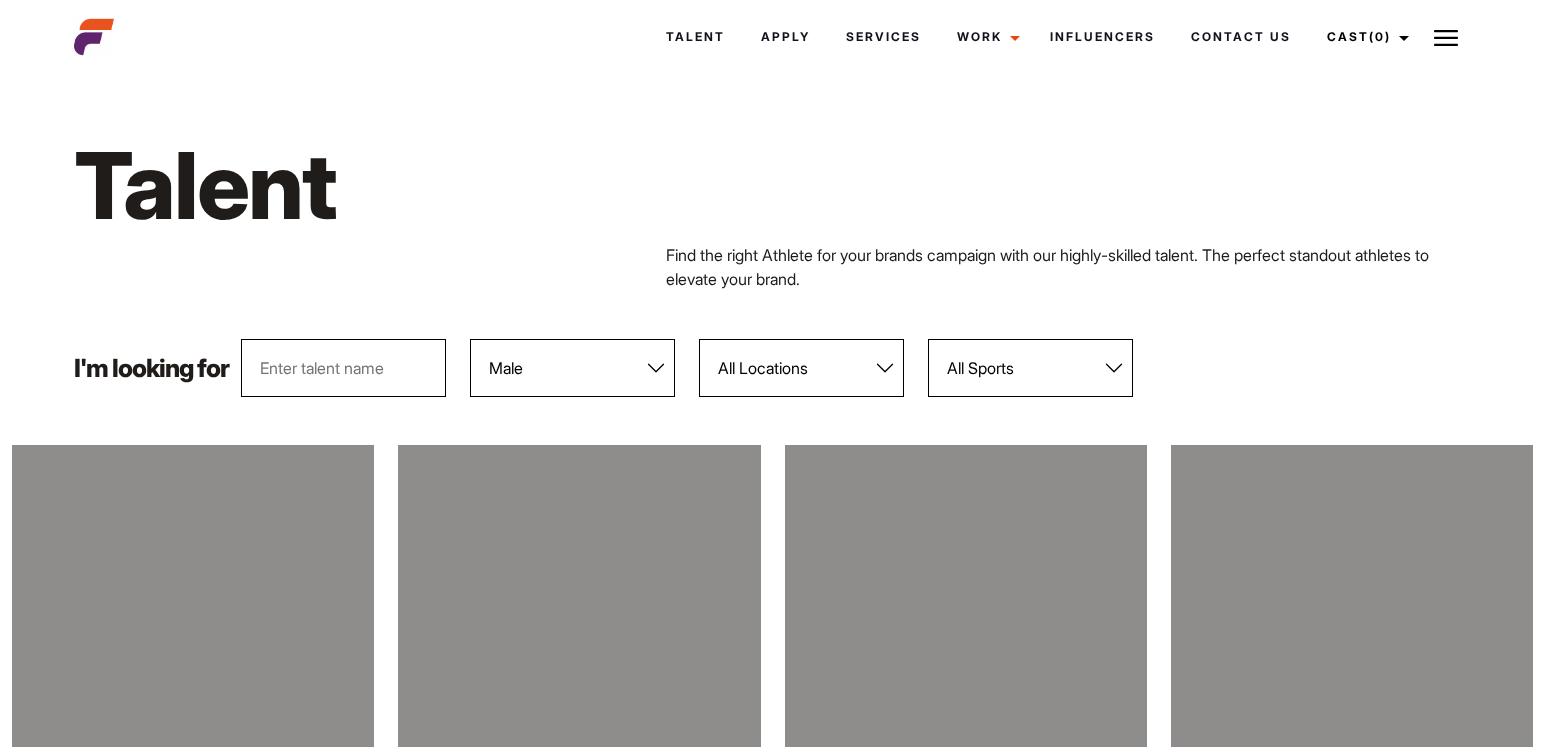 click on "All Locations
Adelaide
Brisbane
Darwin
Gold Coast
Melbourne
Perth
Sunshine Coast
Sydney
Tasmania" at bounding box center (801, 368) 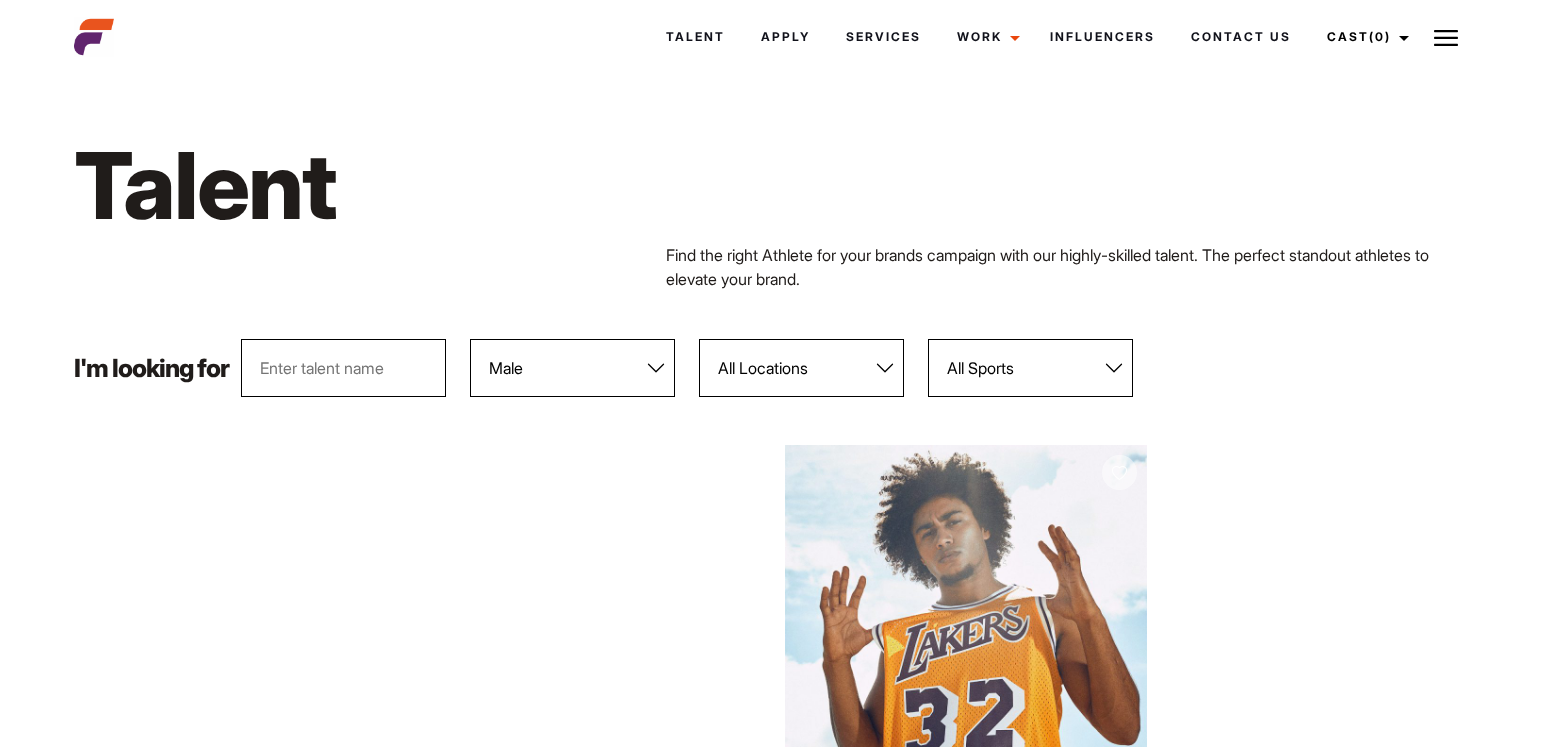 select on "118" 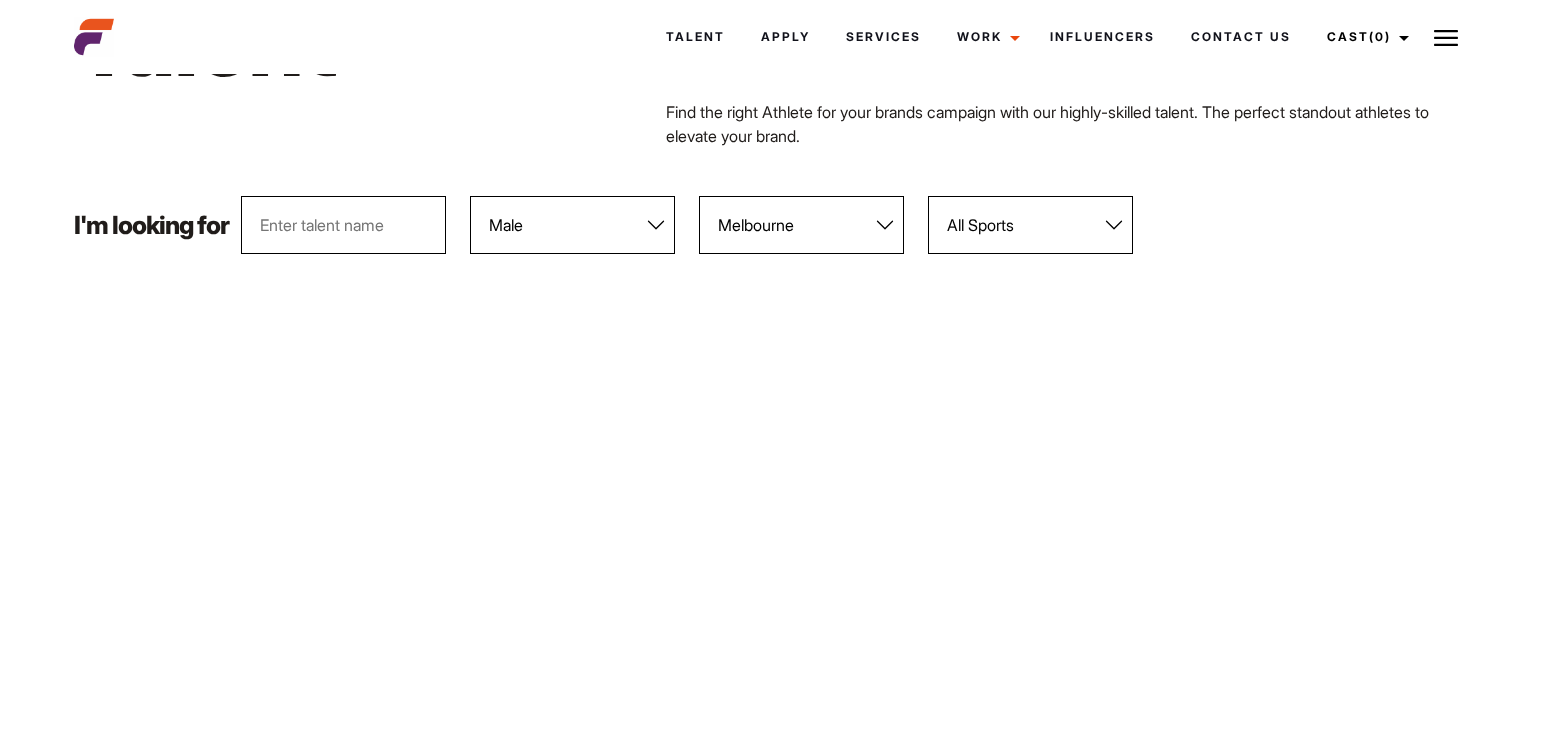 scroll, scrollTop: 180, scrollLeft: 0, axis: vertical 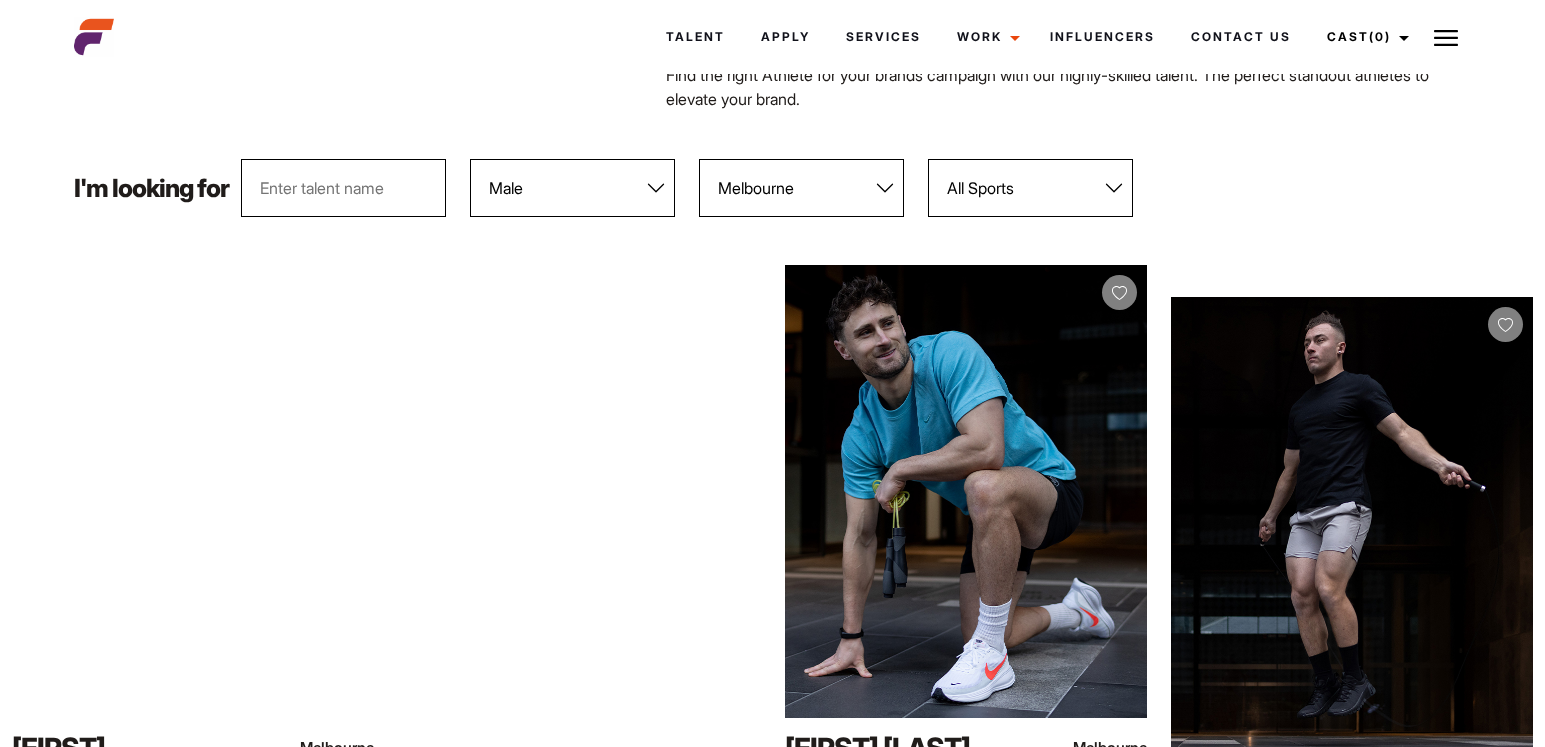 click at bounding box center [343, 188] 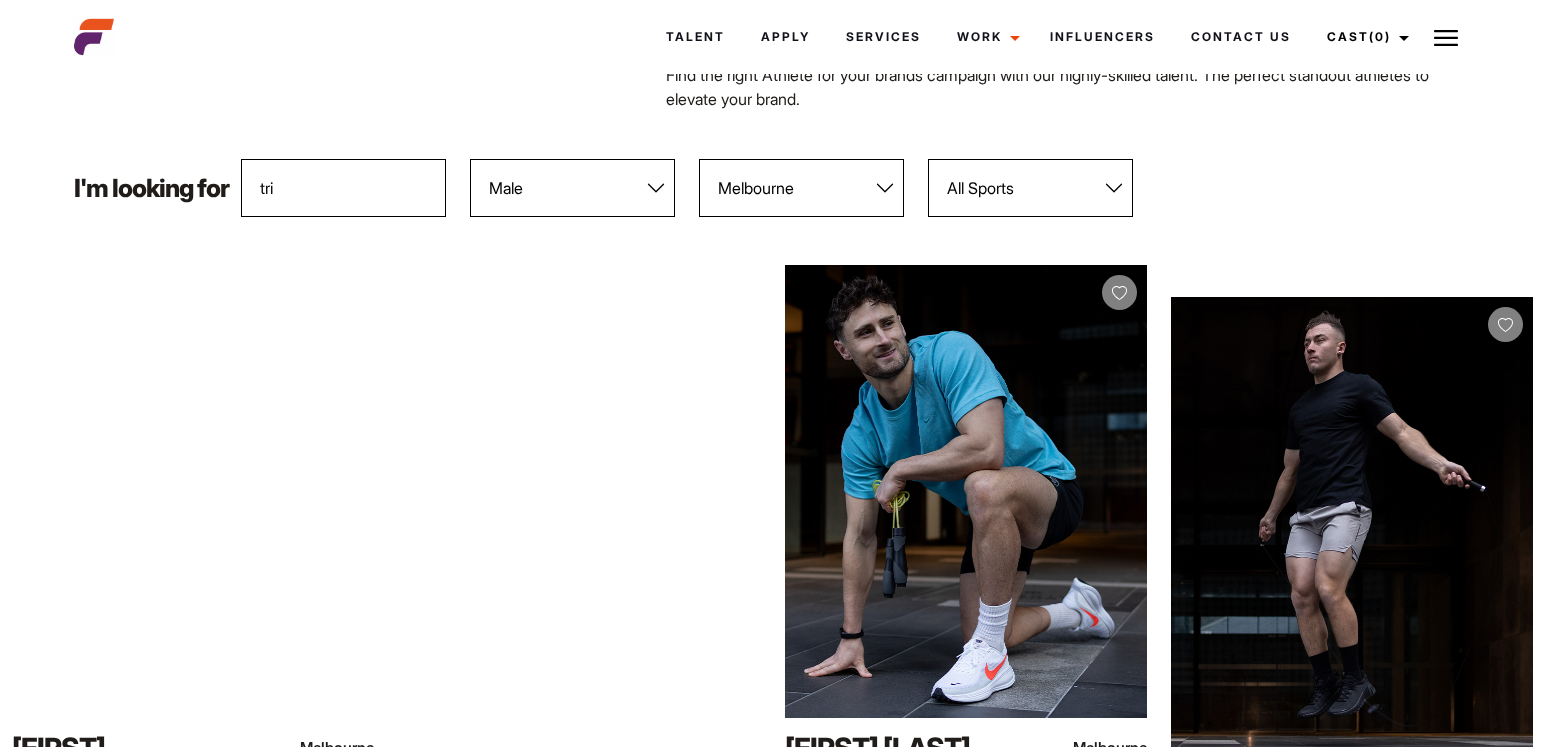 type on "tri" 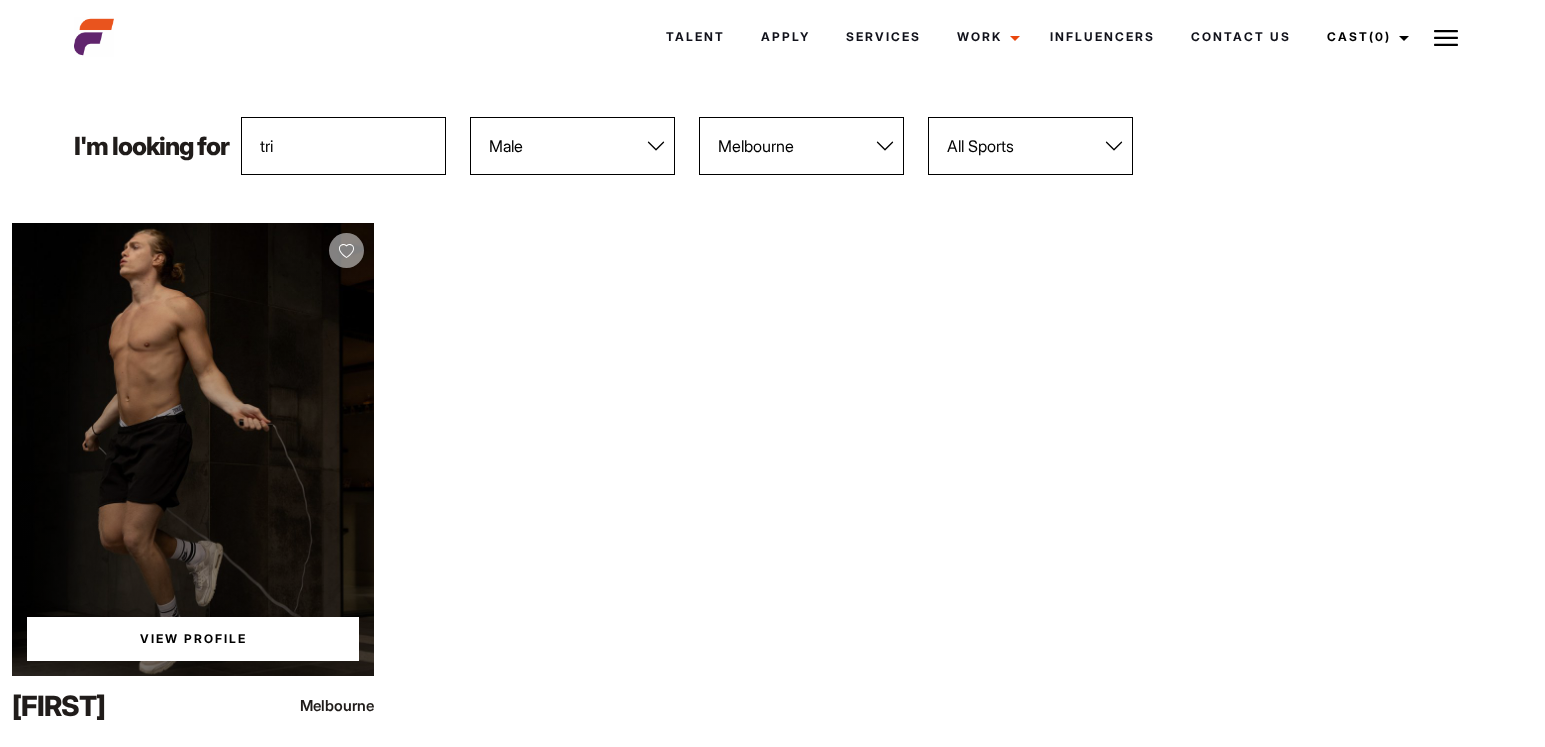 scroll, scrollTop: 188, scrollLeft: 0, axis: vertical 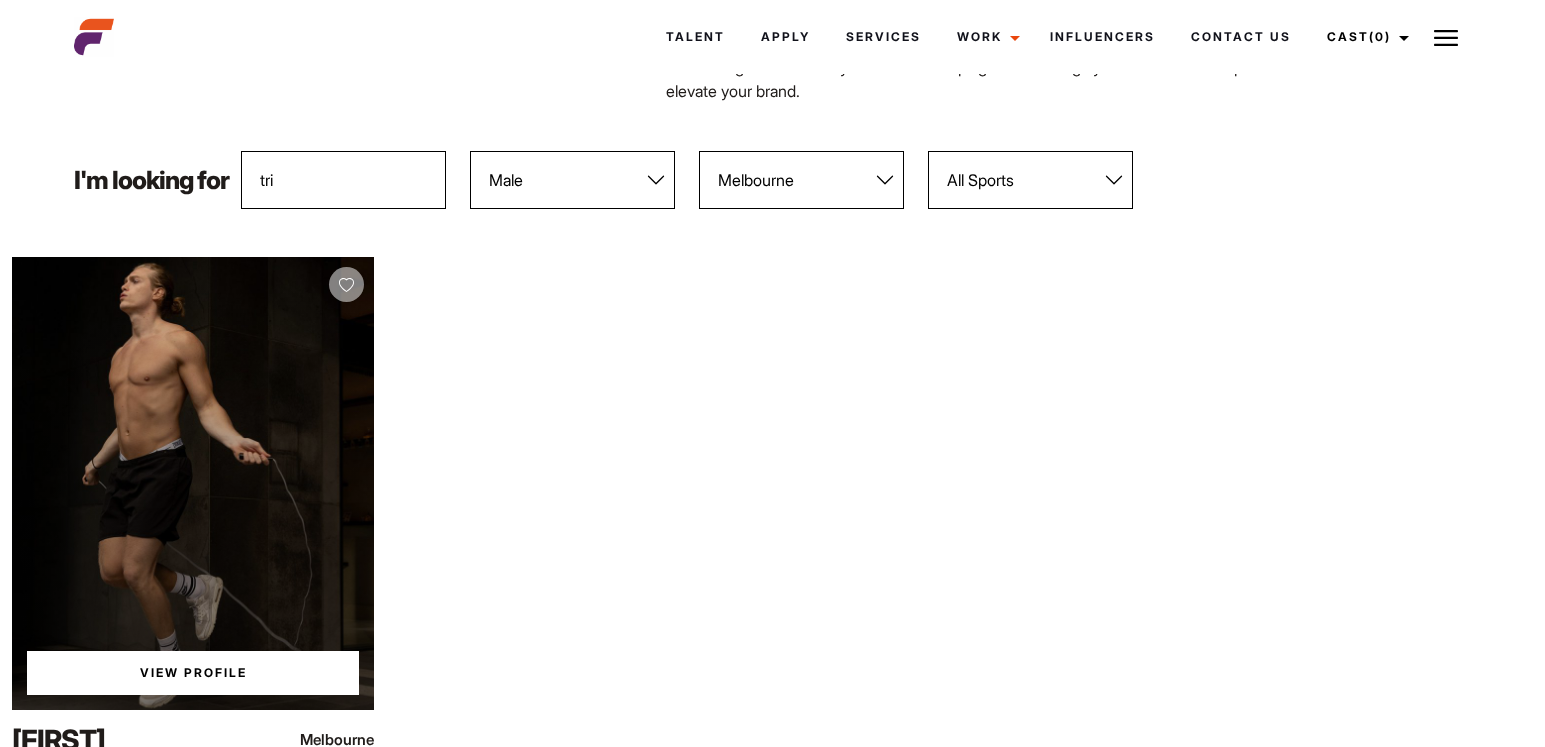 click on "View Profile" at bounding box center [193, 483] 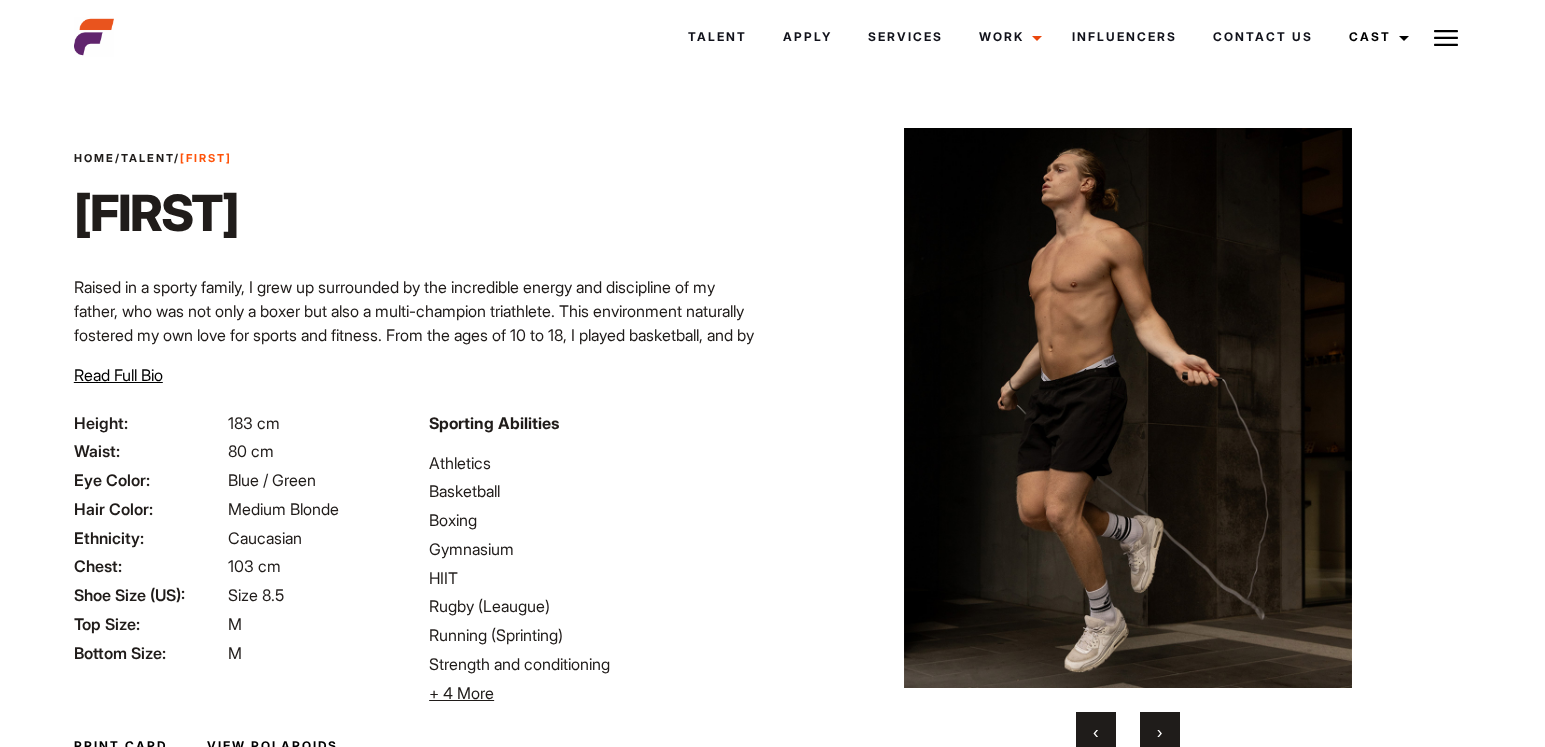 scroll, scrollTop: 0, scrollLeft: 0, axis: both 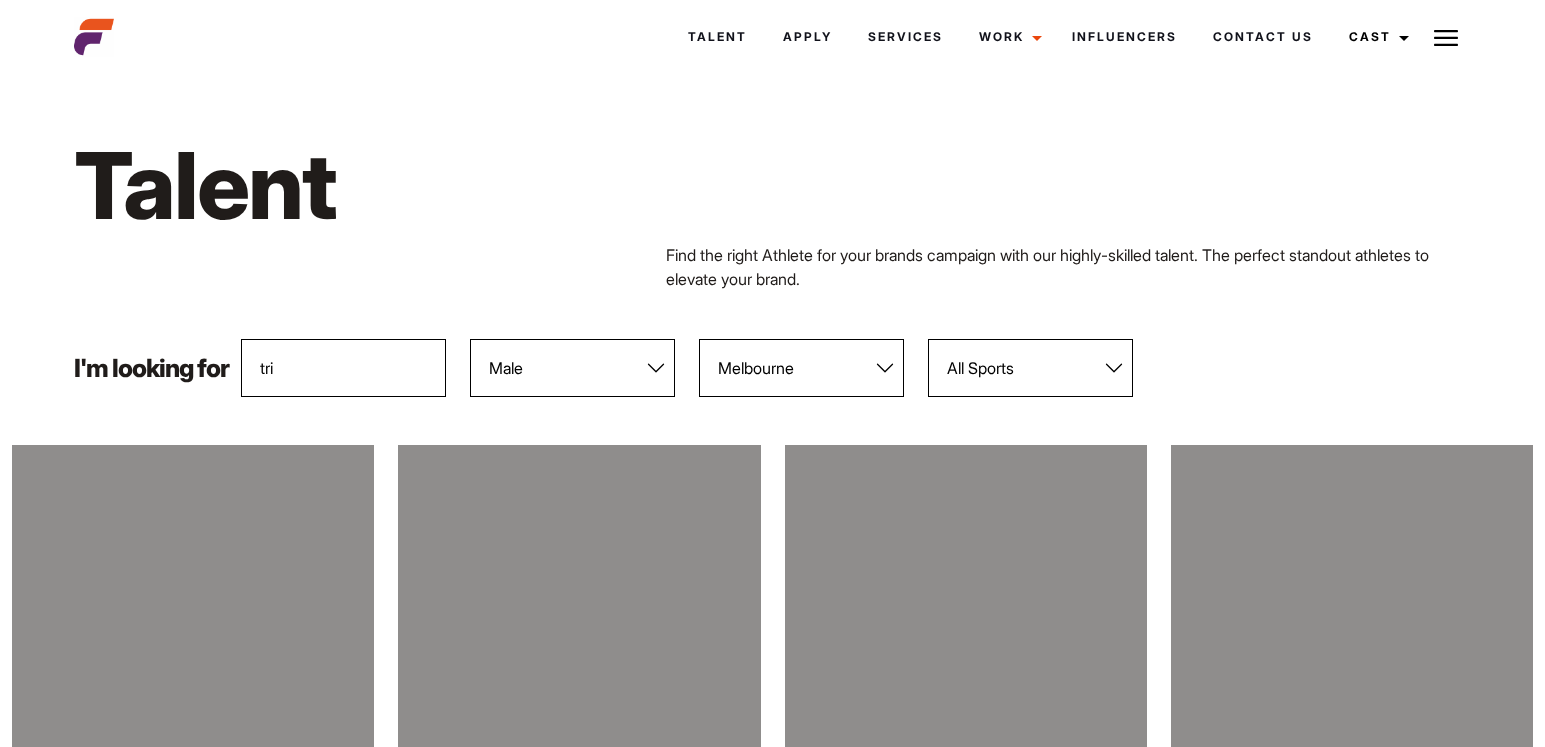 select on "103" 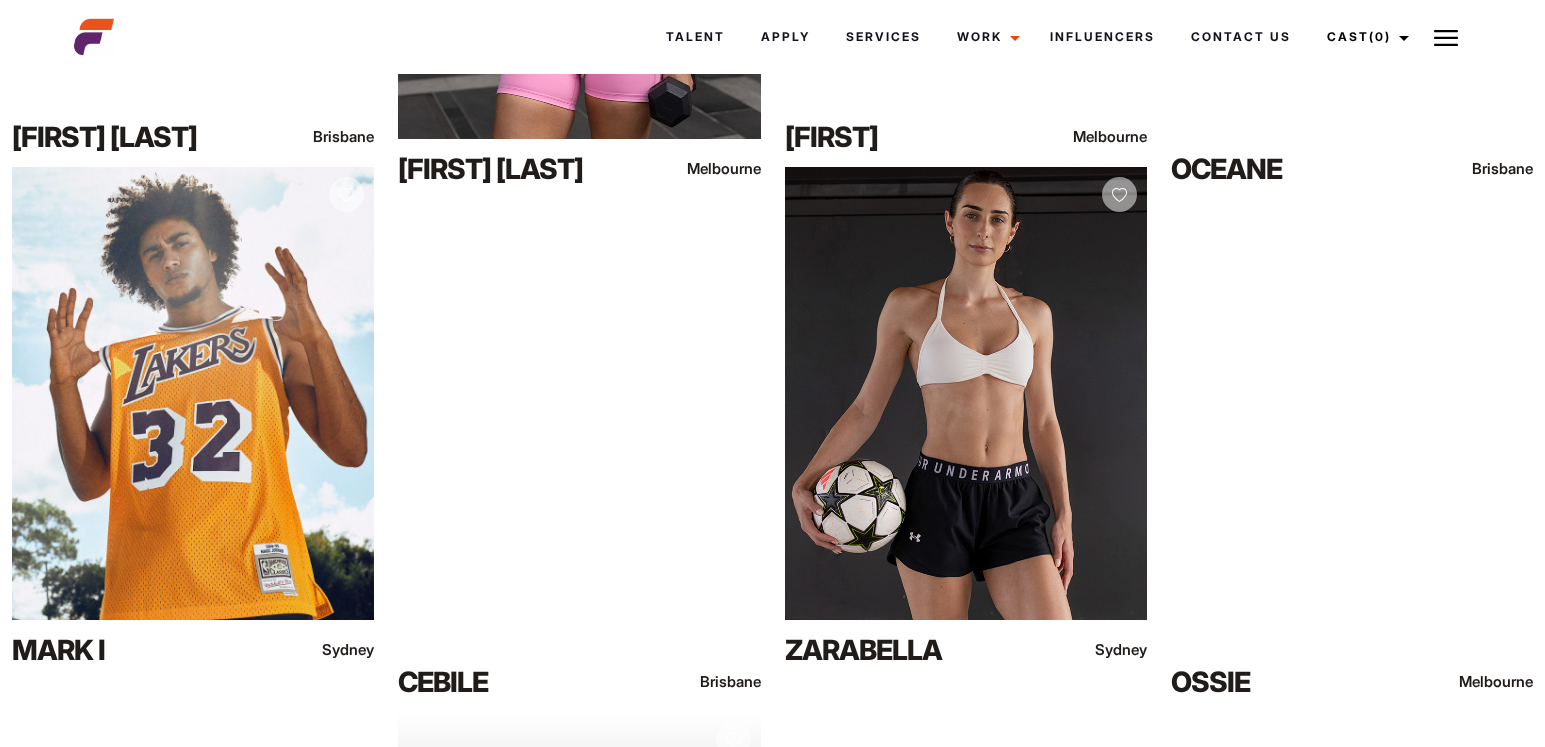 scroll, scrollTop: 0, scrollLeft: 0, axis: both 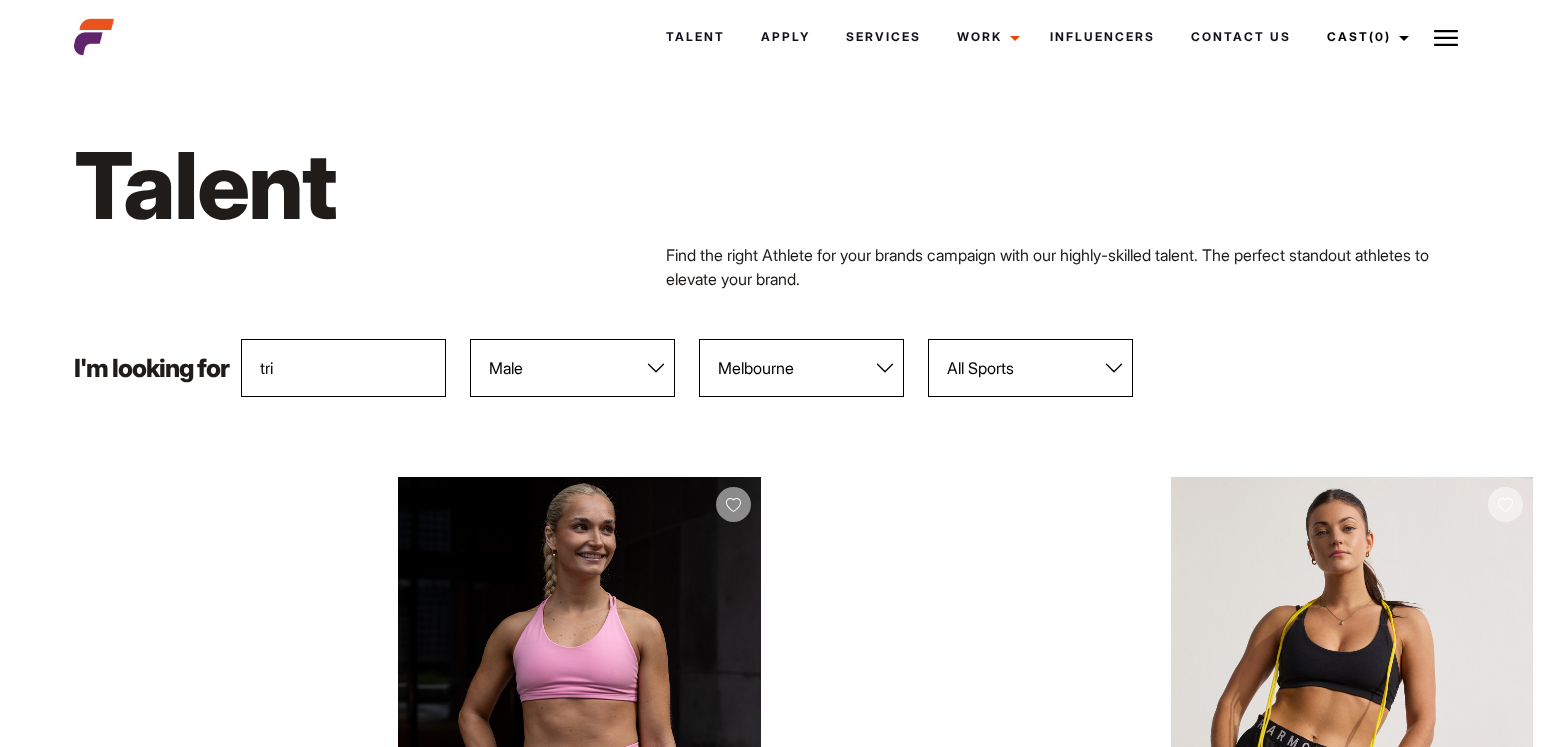 click on "tri" at bounding box center [343, 368] 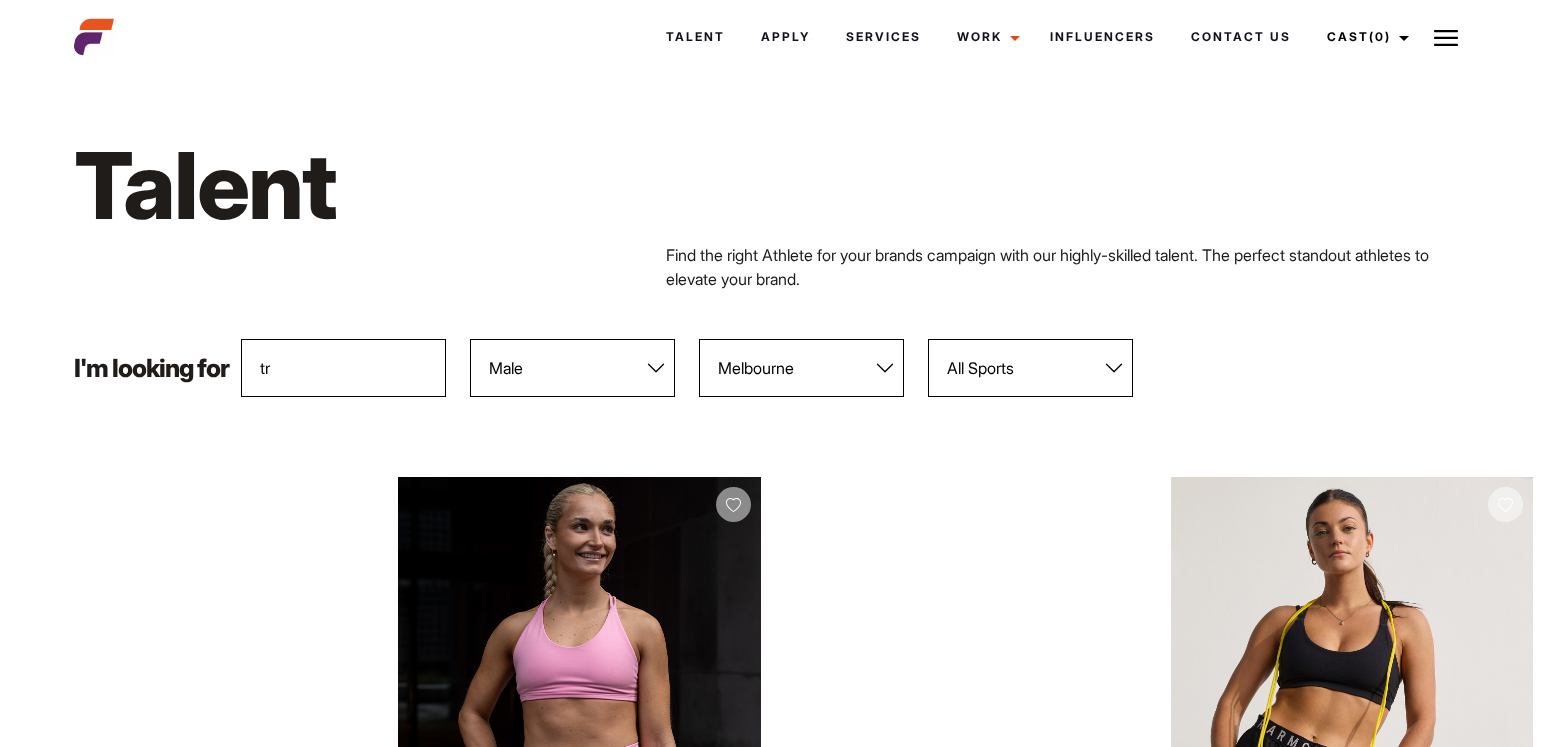 type on "t" 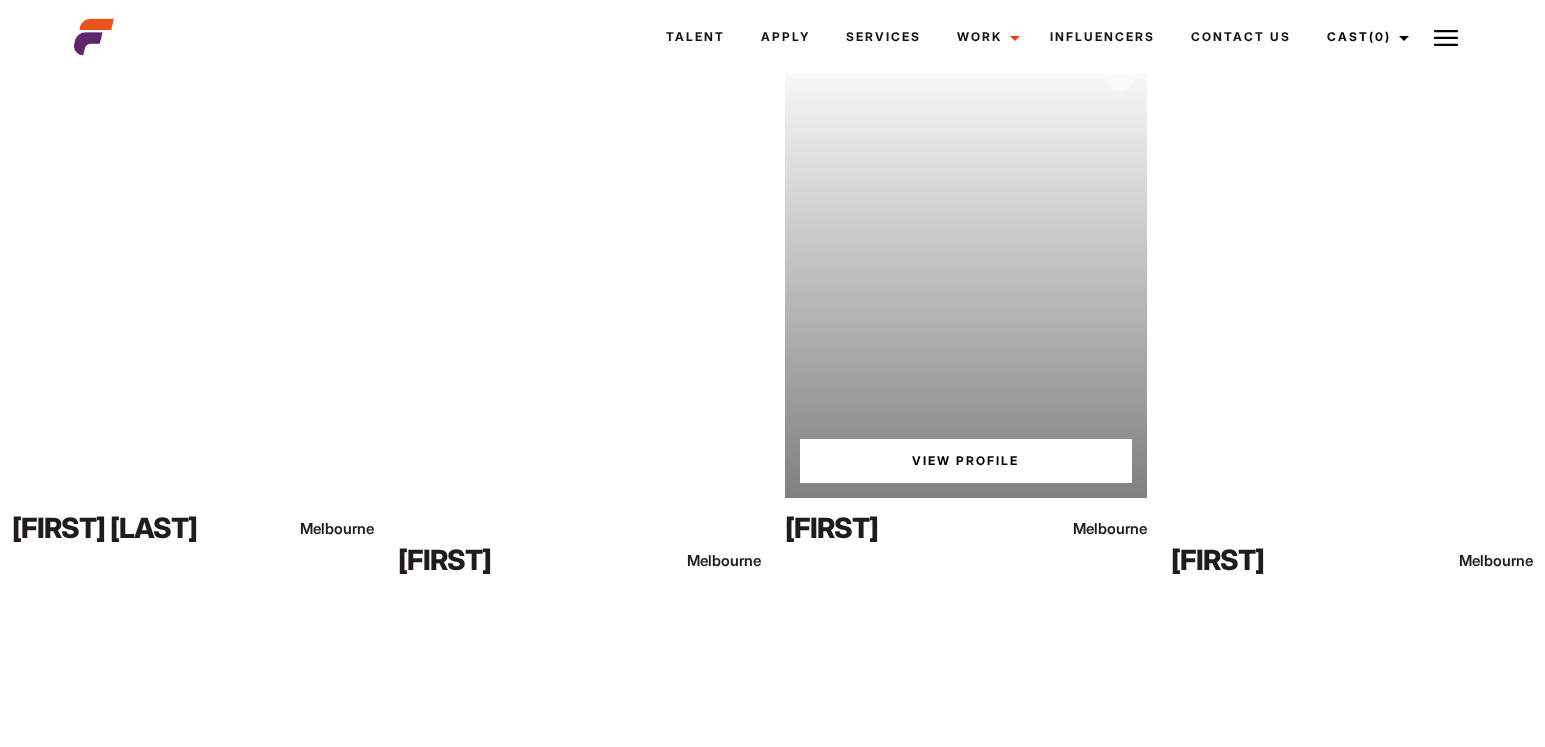 scroll, scrollTop: 4504, scrollLeft: 0, axis: vertical 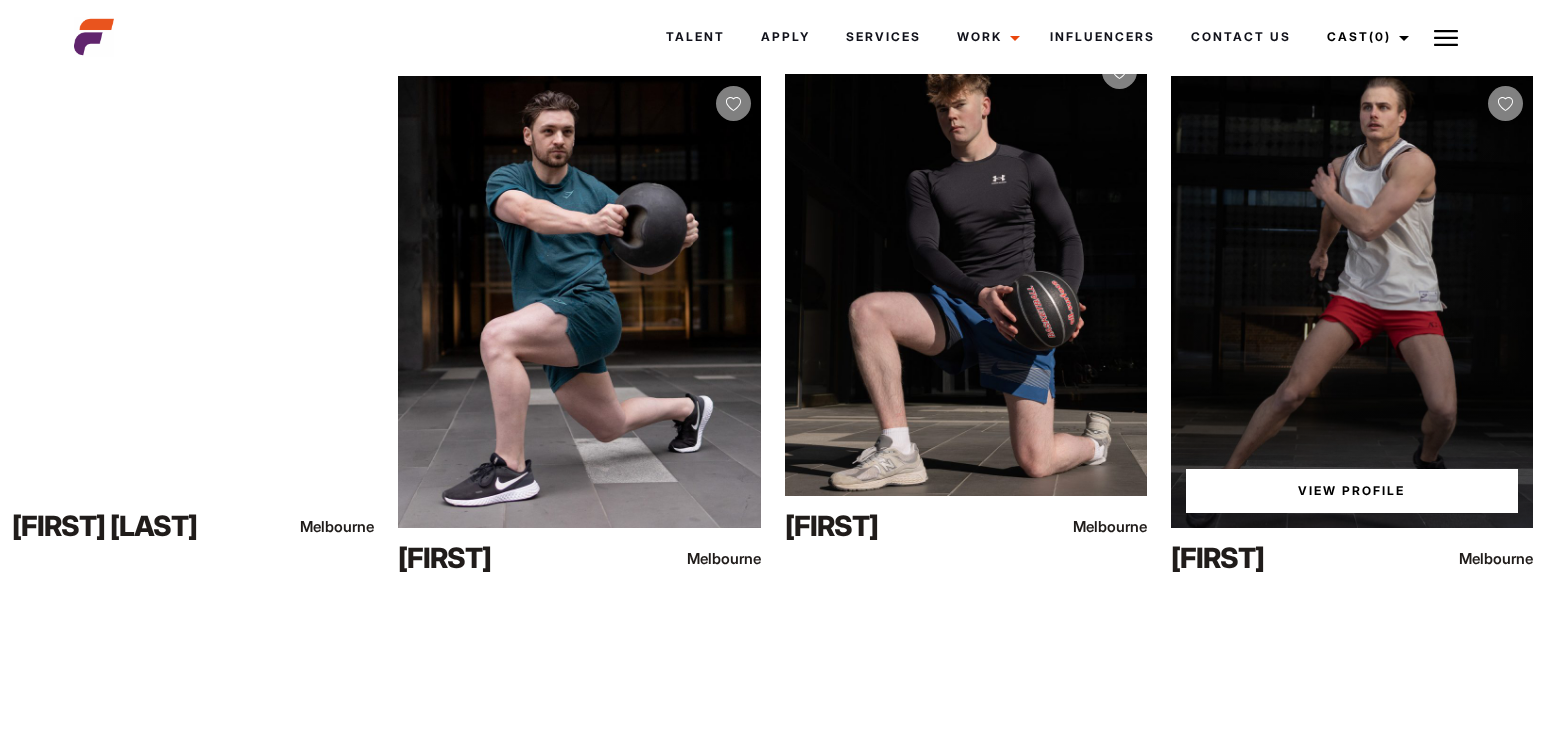 type 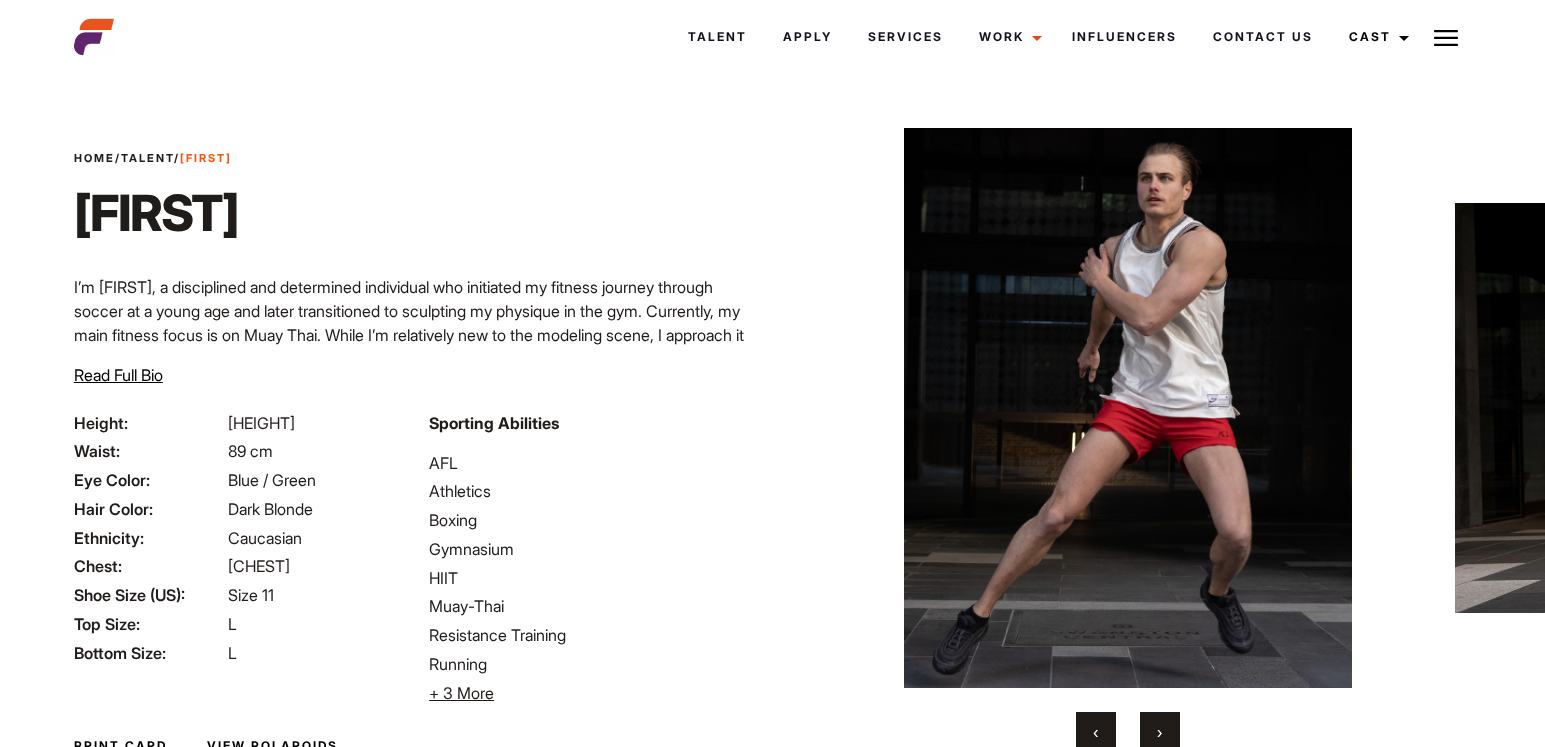 scroll, scrollTop: 0, scrollLeft: 0, axis: both 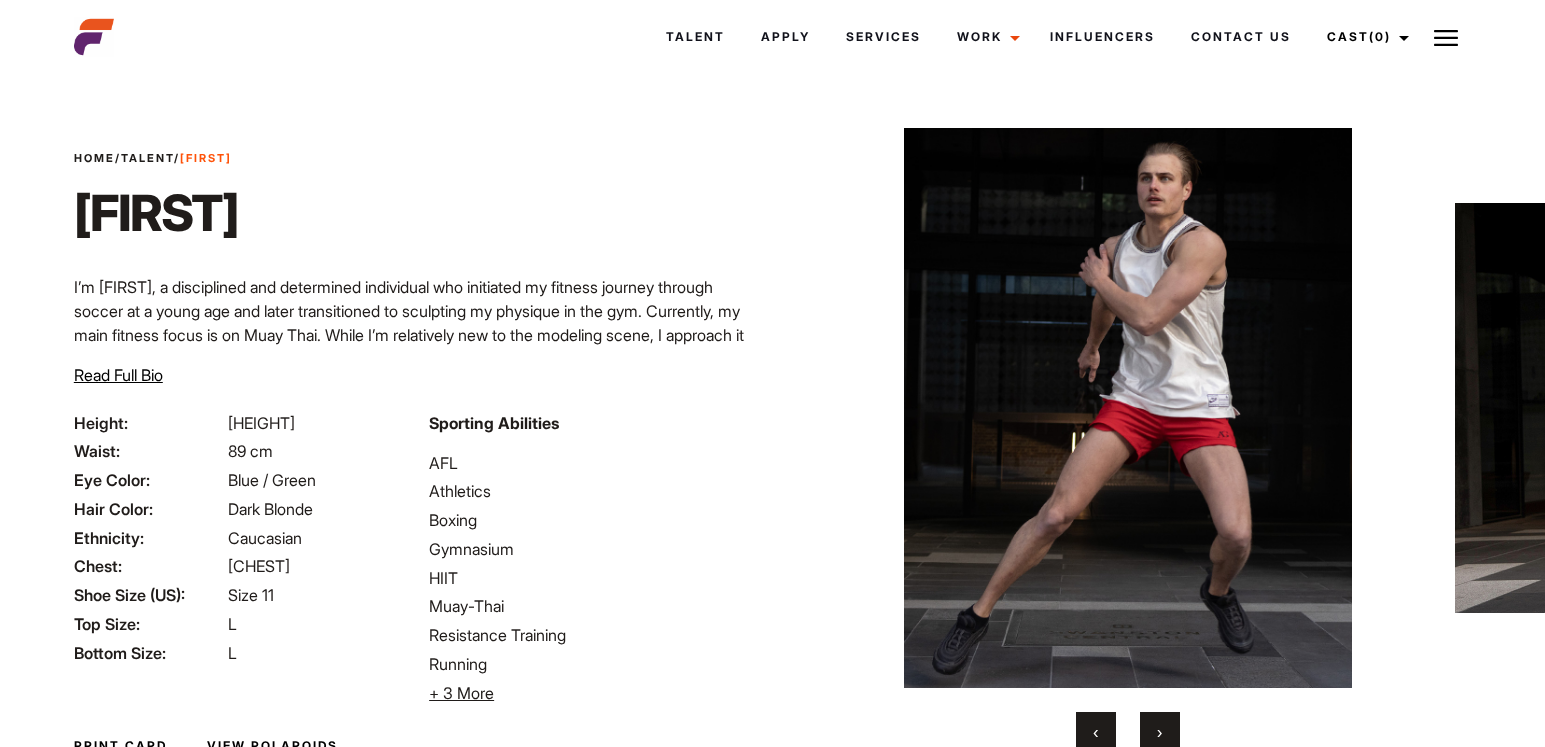 click on "›" at bounding box center (1160, 732) 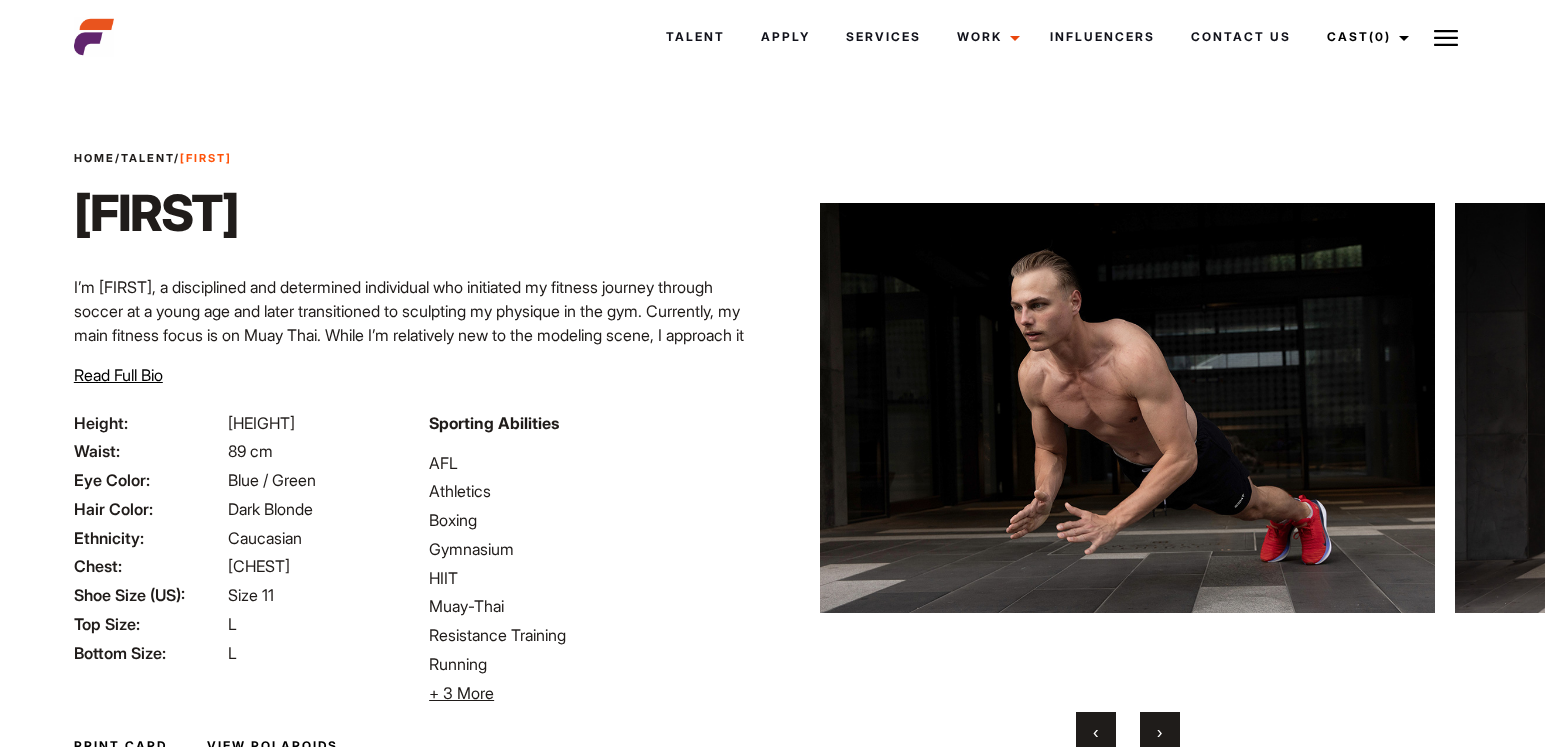 click on "›" at bounding box center (1160, 732) 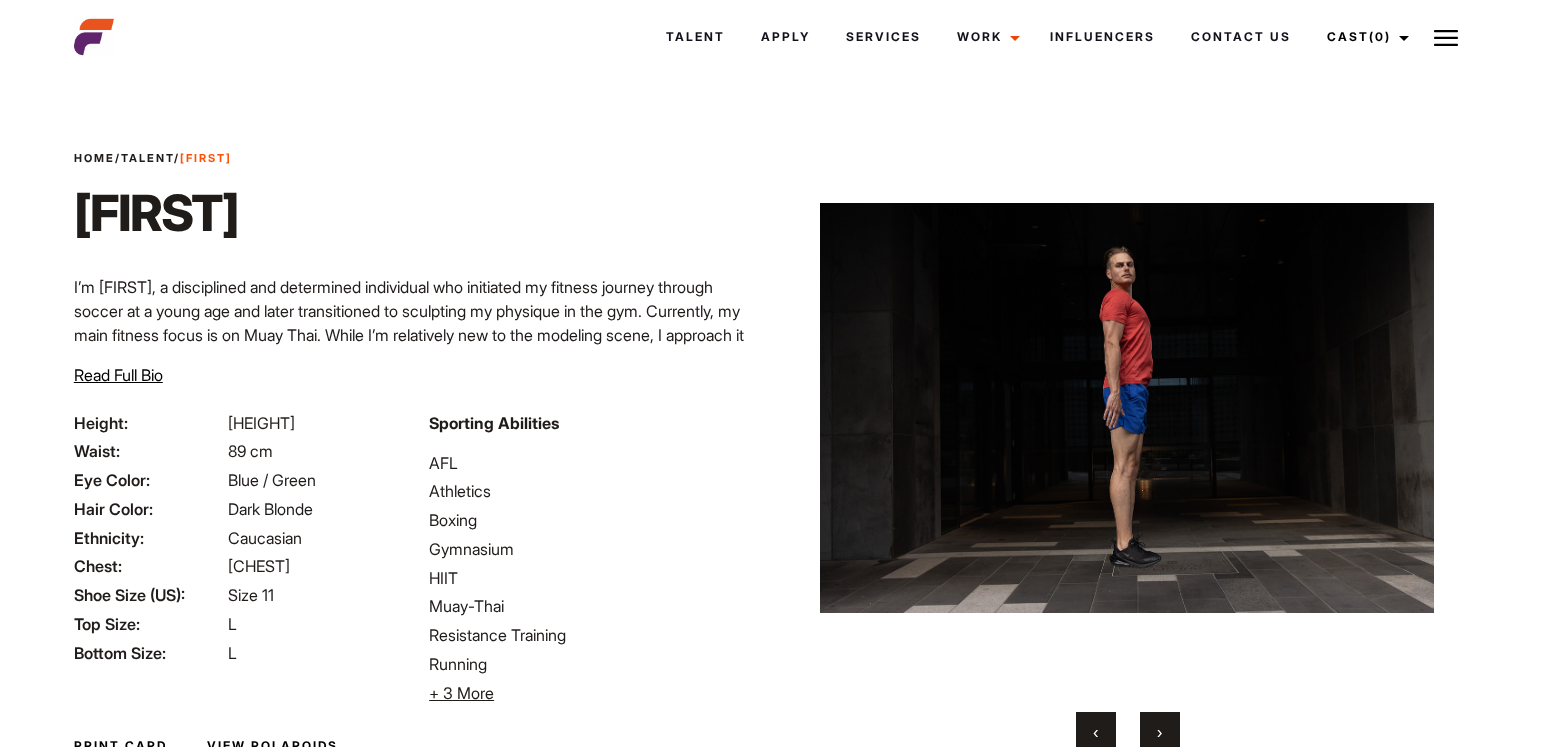 click on "›" at bounding box center [1160, 732] 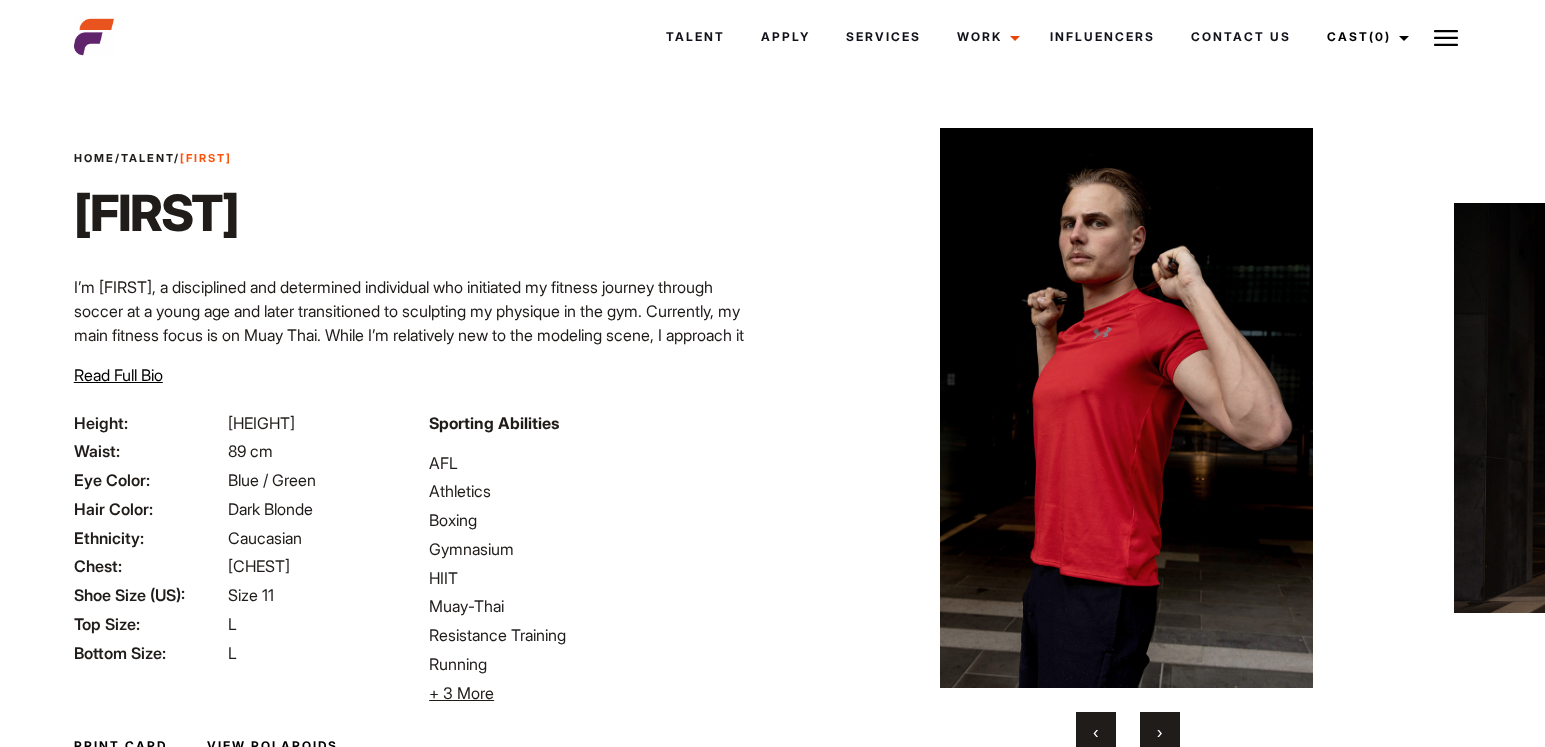 click on "›" at bounding box center (1160, 732) 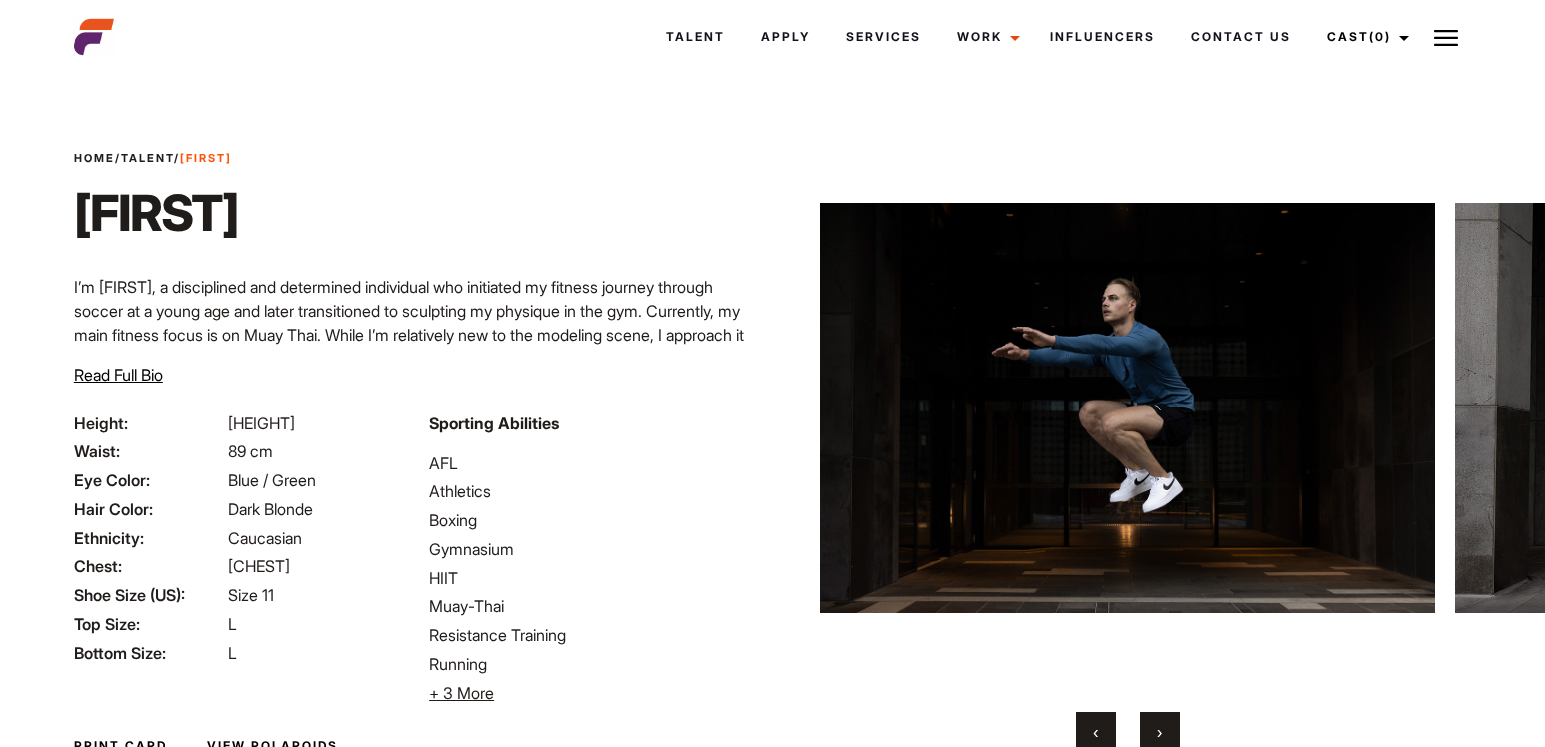 click on "›" at bounding box center (1160, 732) 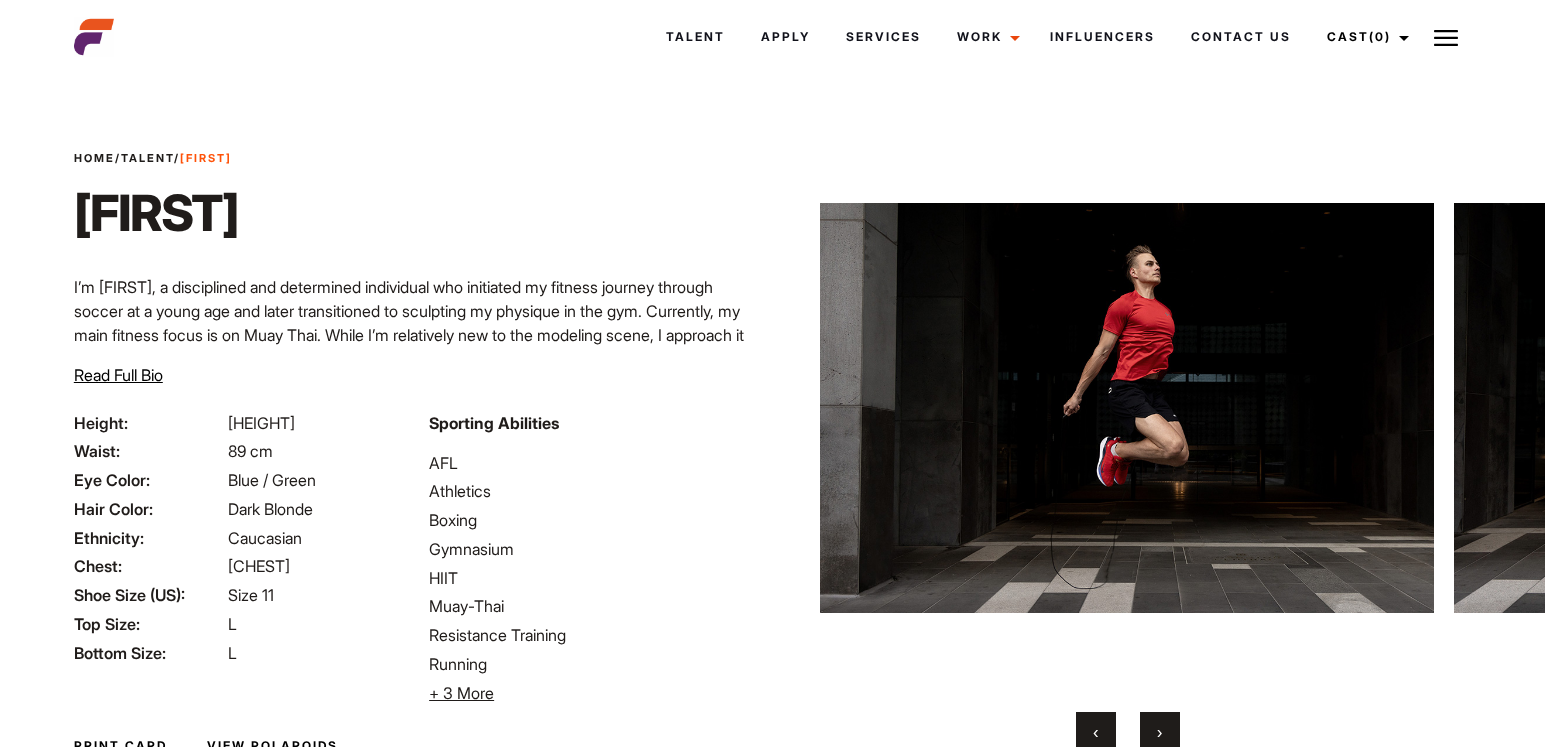 click on "›" at bounding box center (1160, 732) 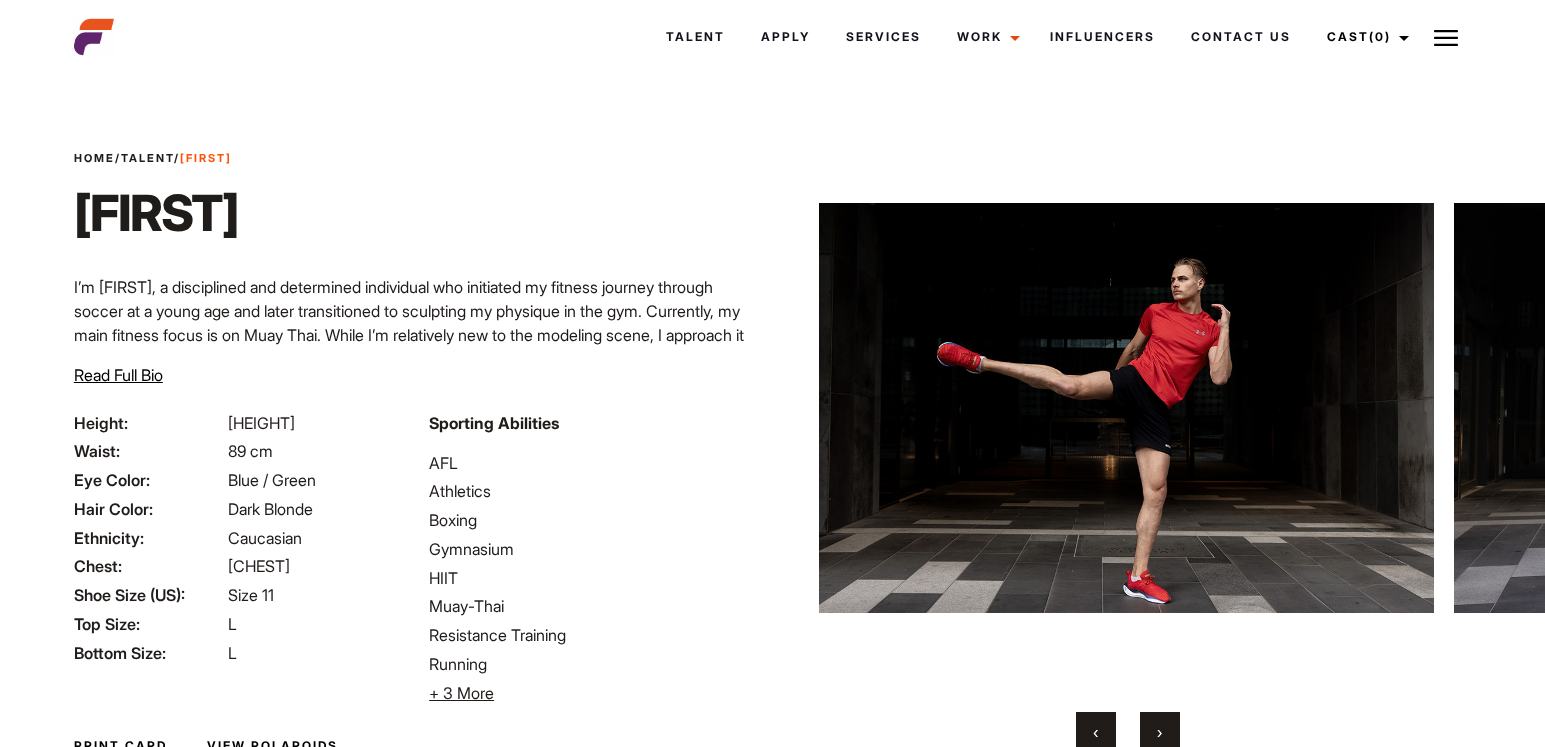 click on "›" at bounding box center [1160, 732] 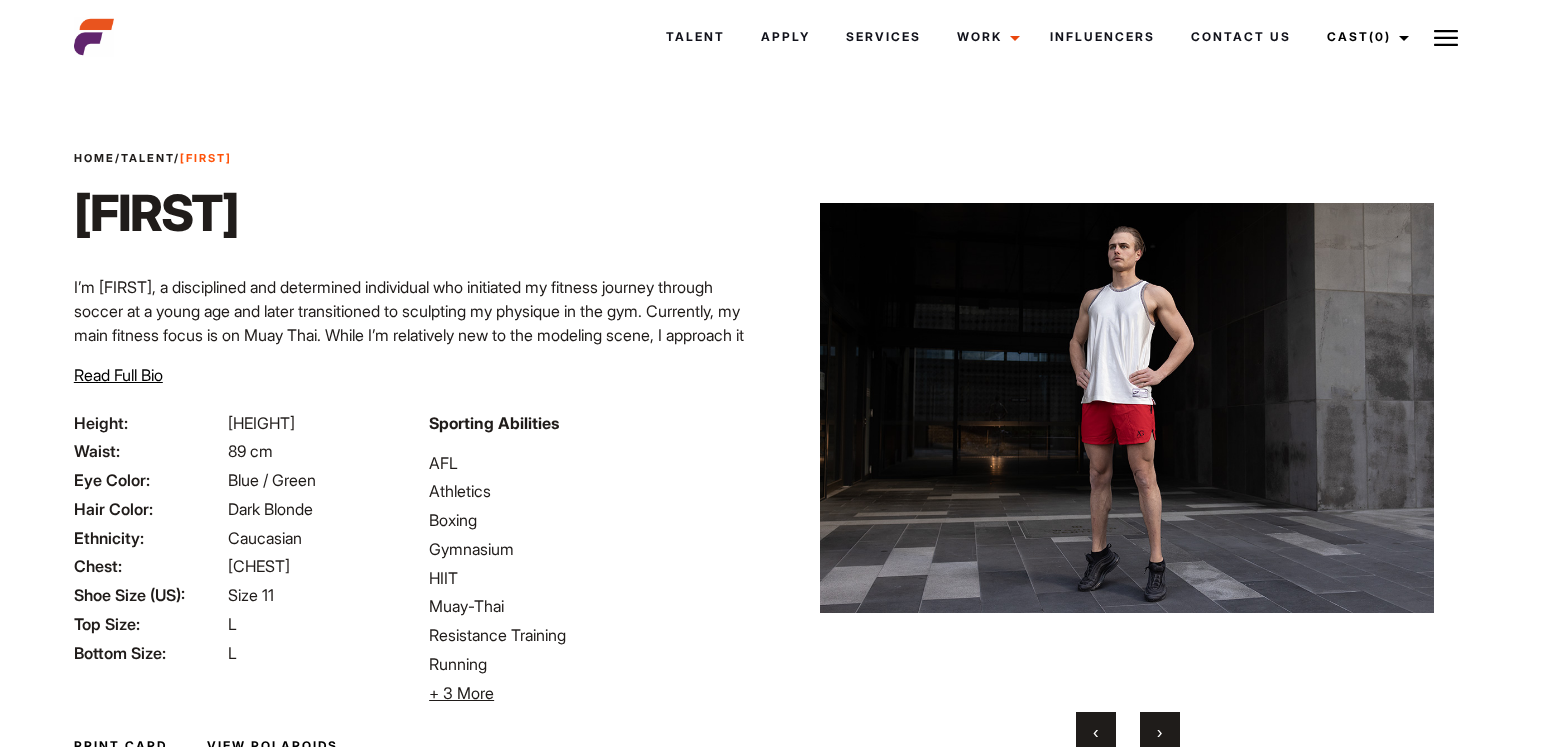 click on "‹" at bounding box center (1096, 732) 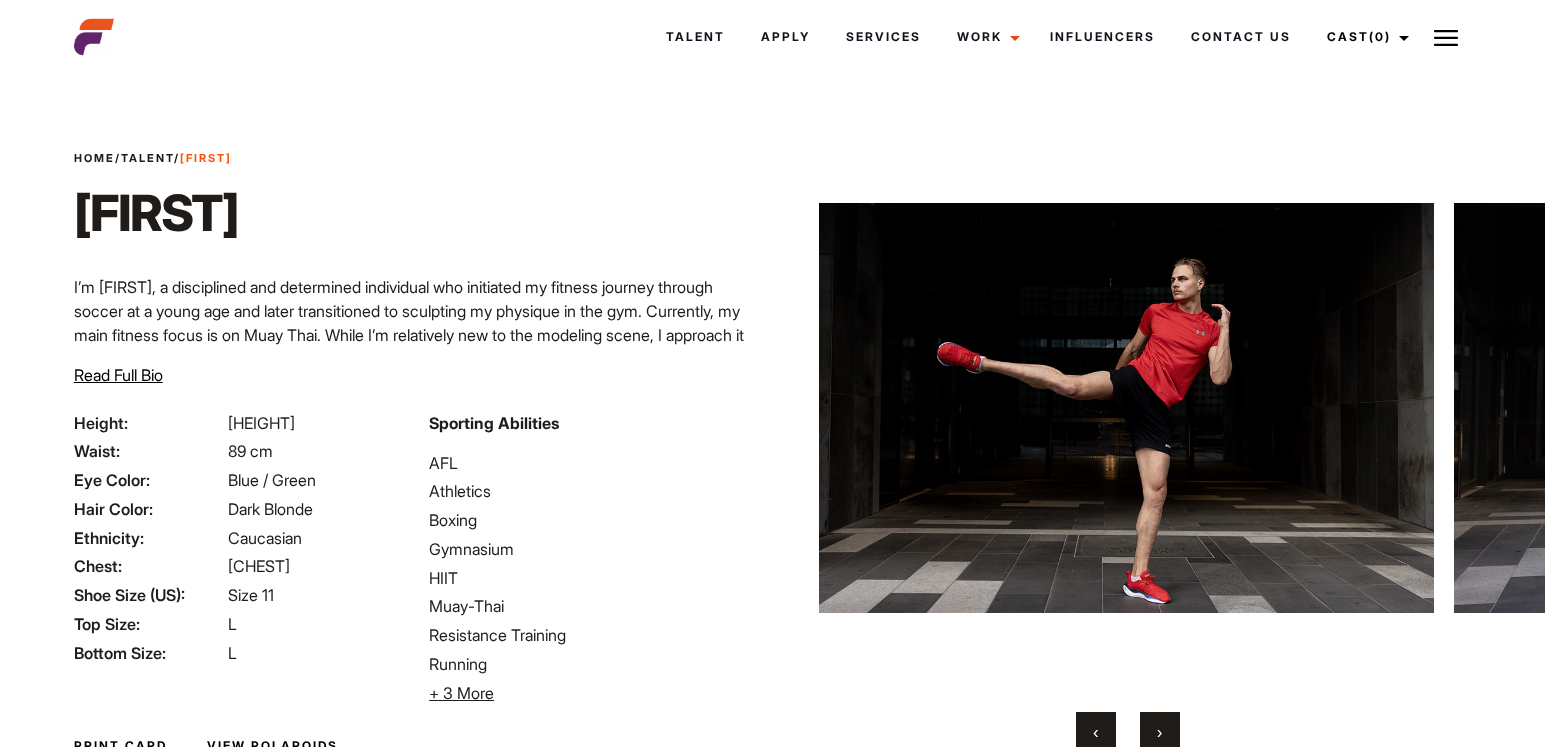 click on "‹" at bounding box center (1096, 732) 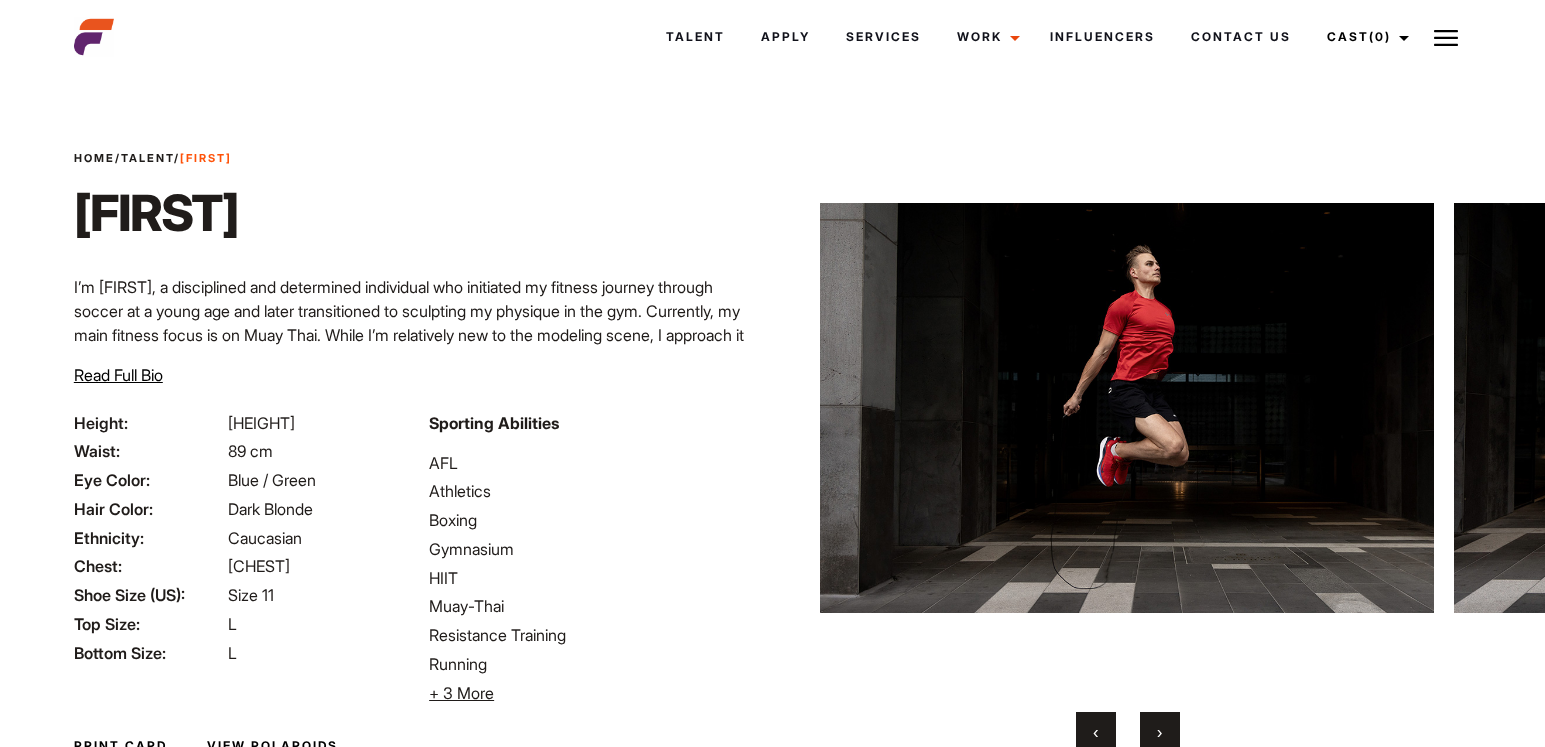 click on "‹" at bounding box center (1096, 732) 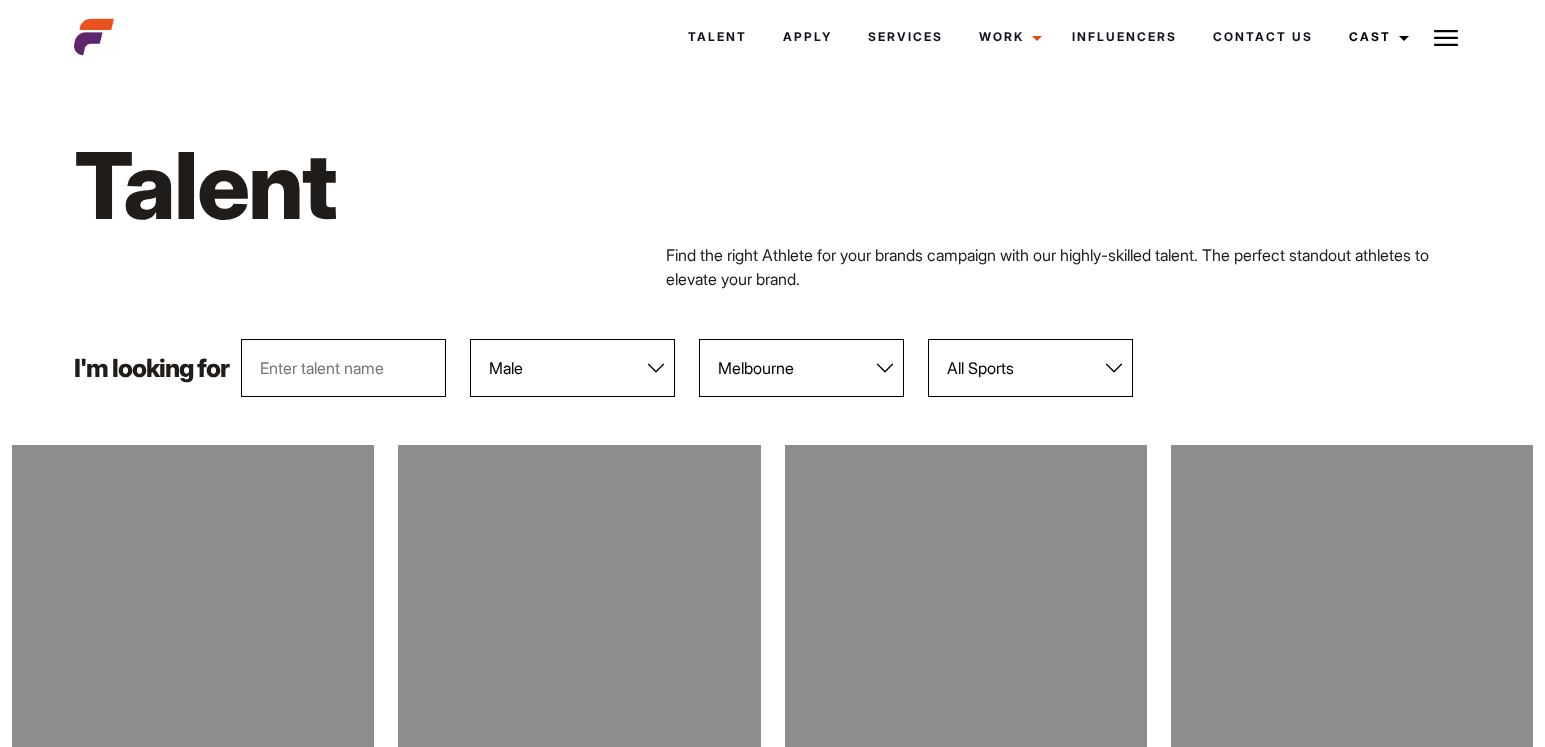 select on "103" 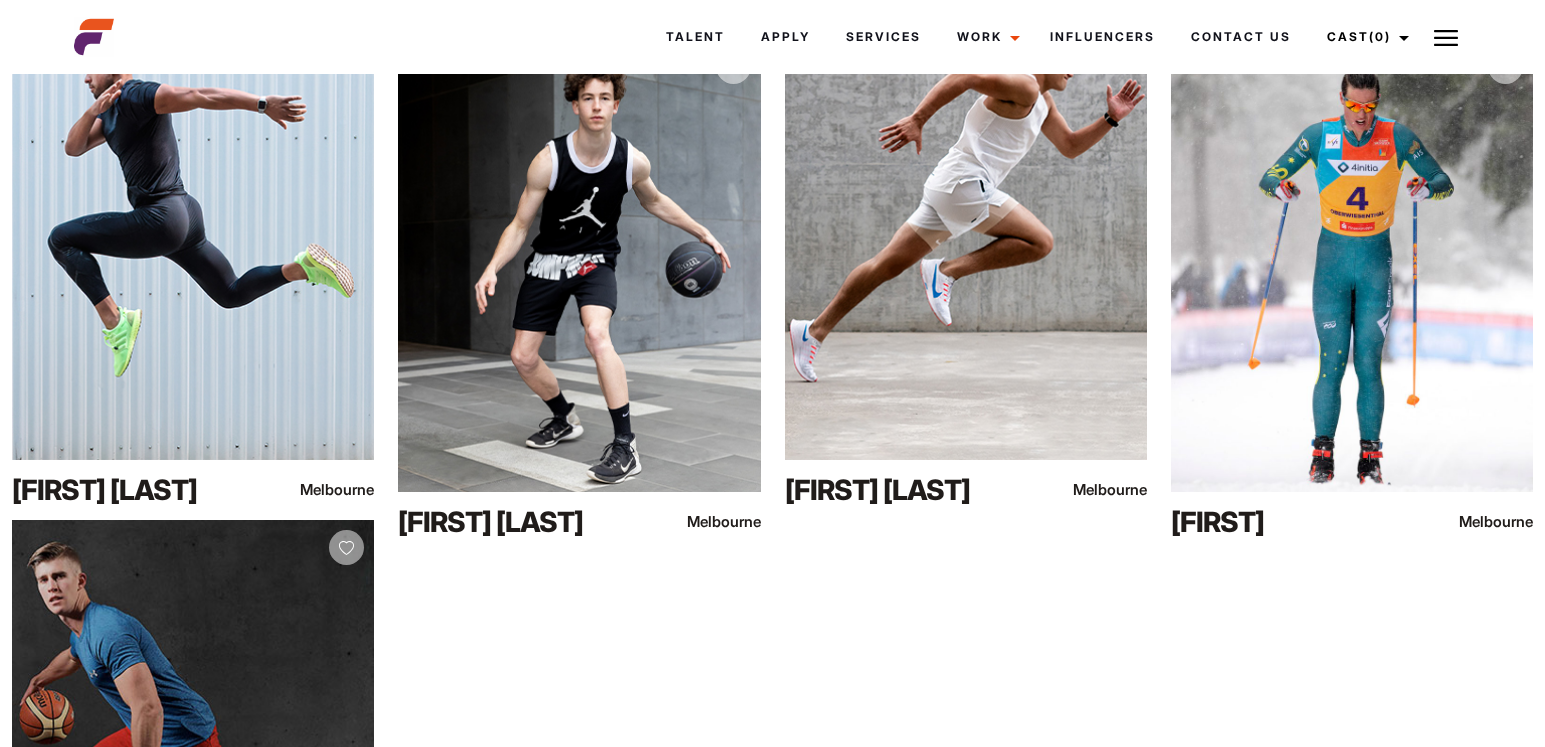 scroll, scrollTop: 8630, scrollLeft: 0, axis: vertical 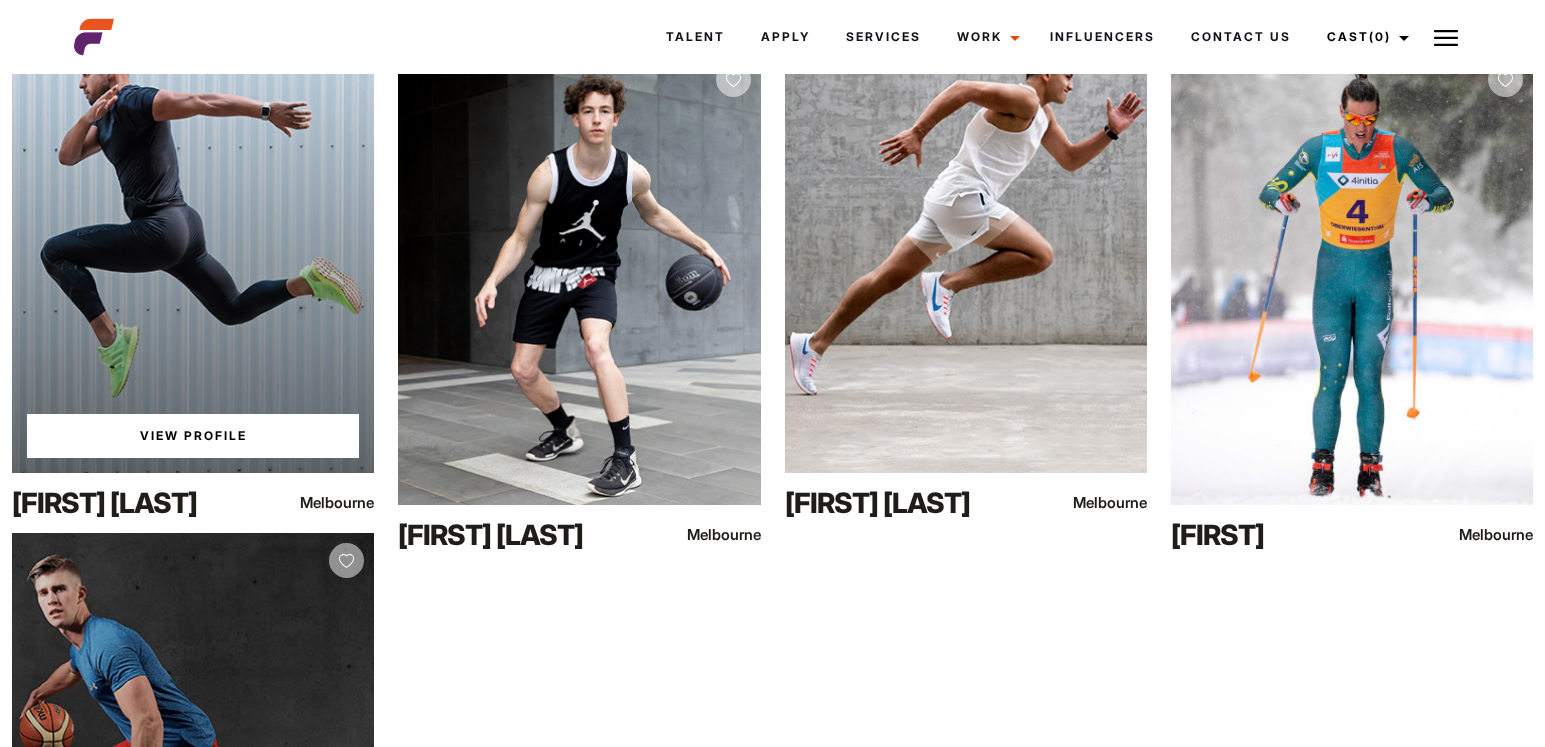 click on "View Profile" at bounding box center [193, 246] 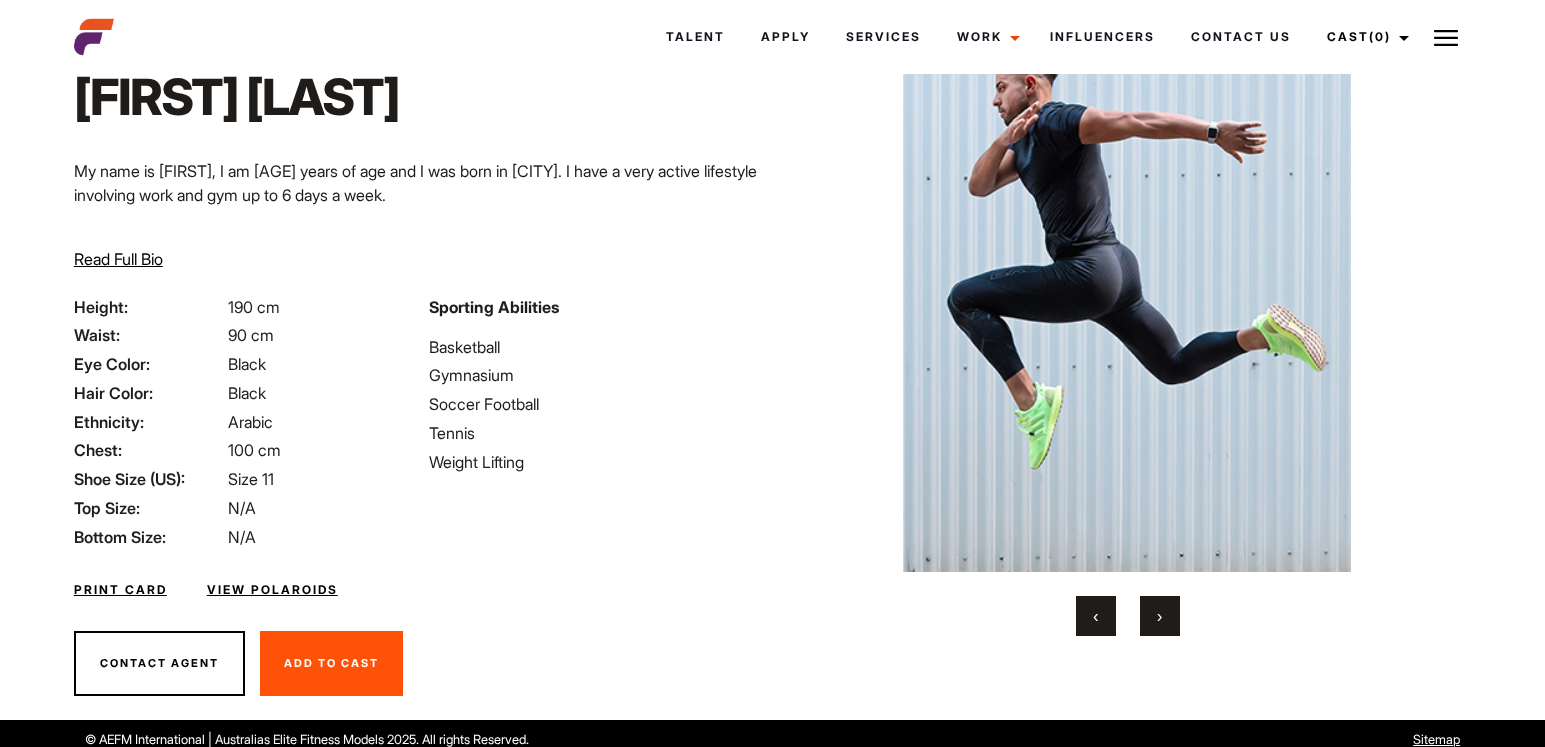 scroll, scrollTop: 129, scrollLeft: 0, axis: vertical 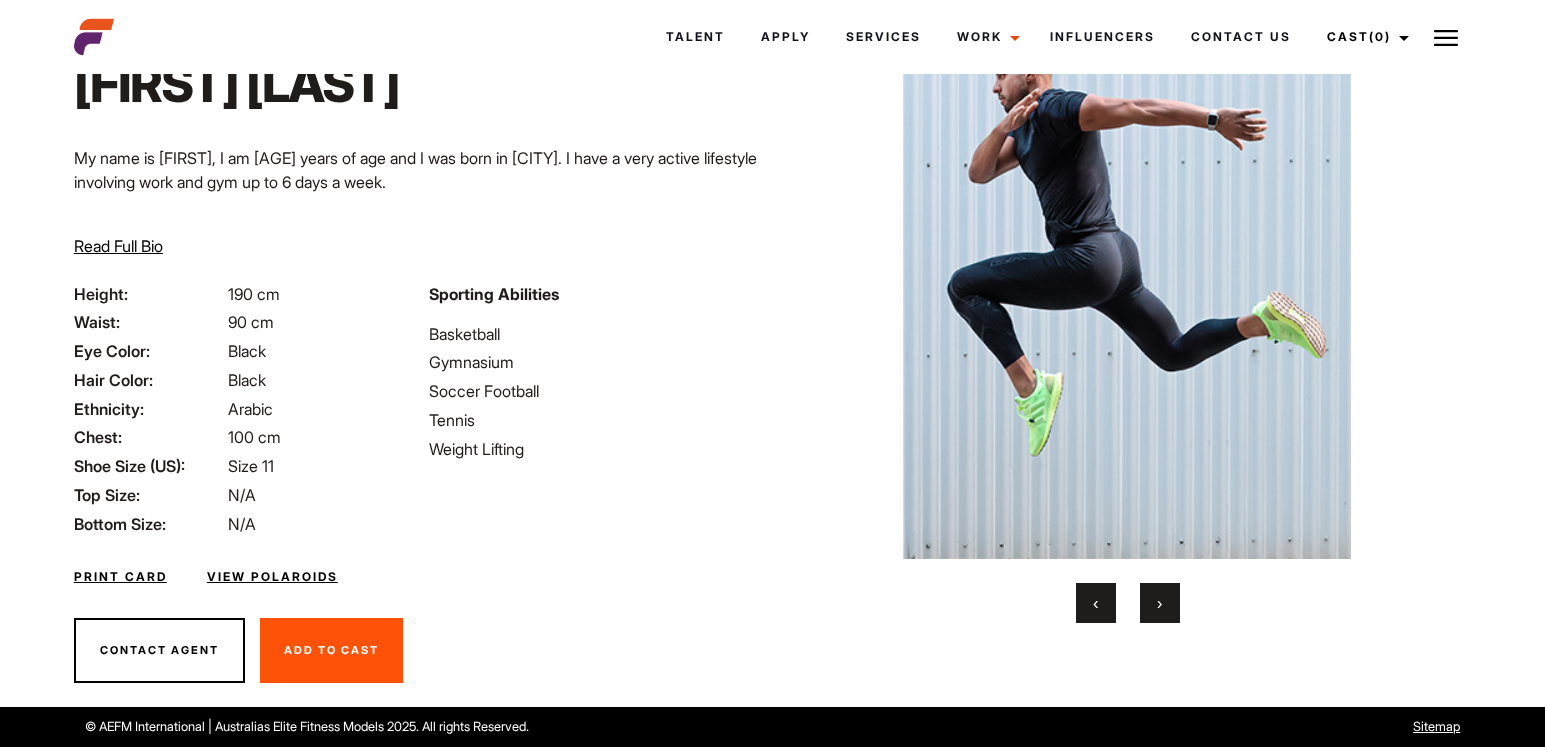 click on "›" at bounding box center [1160, 603] 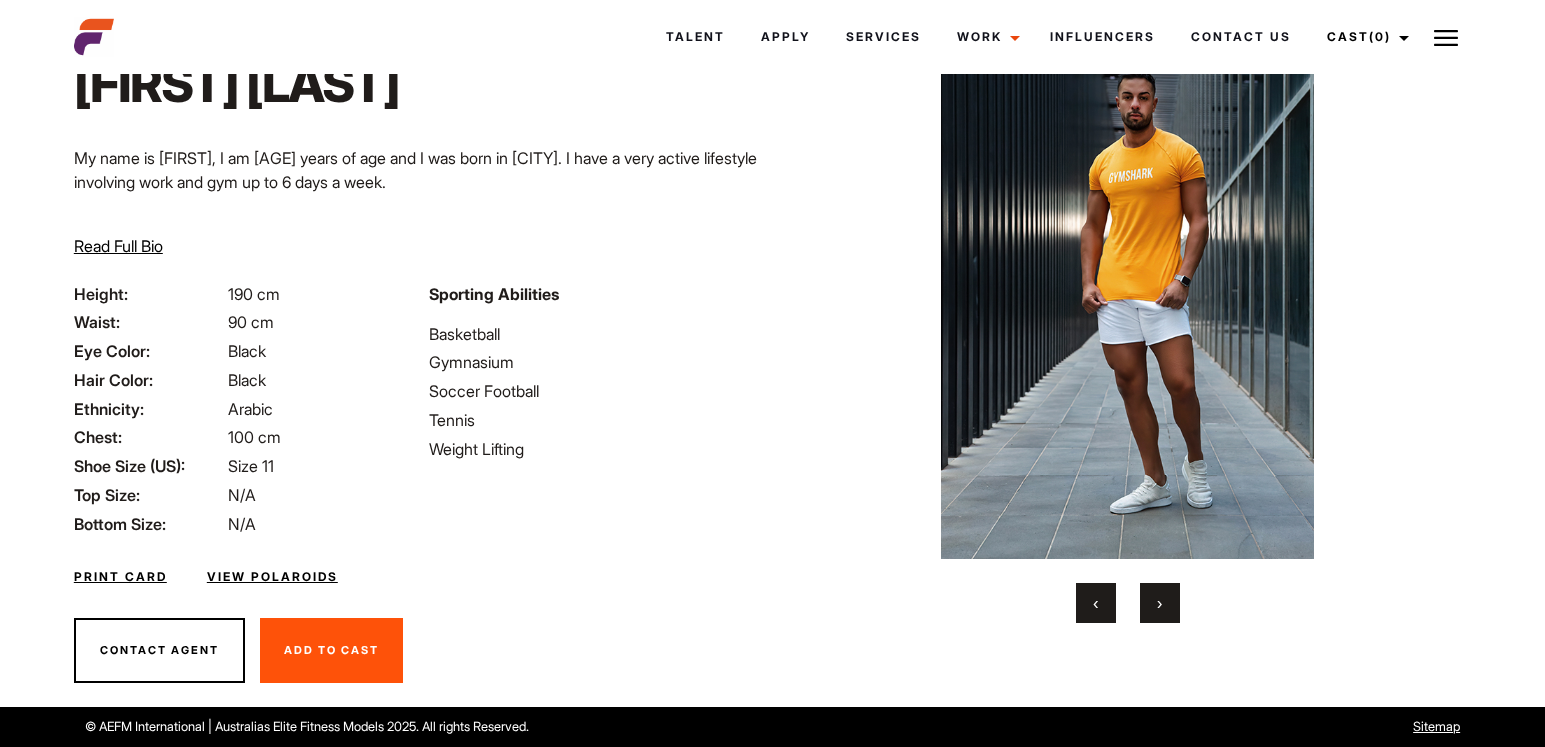 click on "›" at bounding box center (1160, 603) 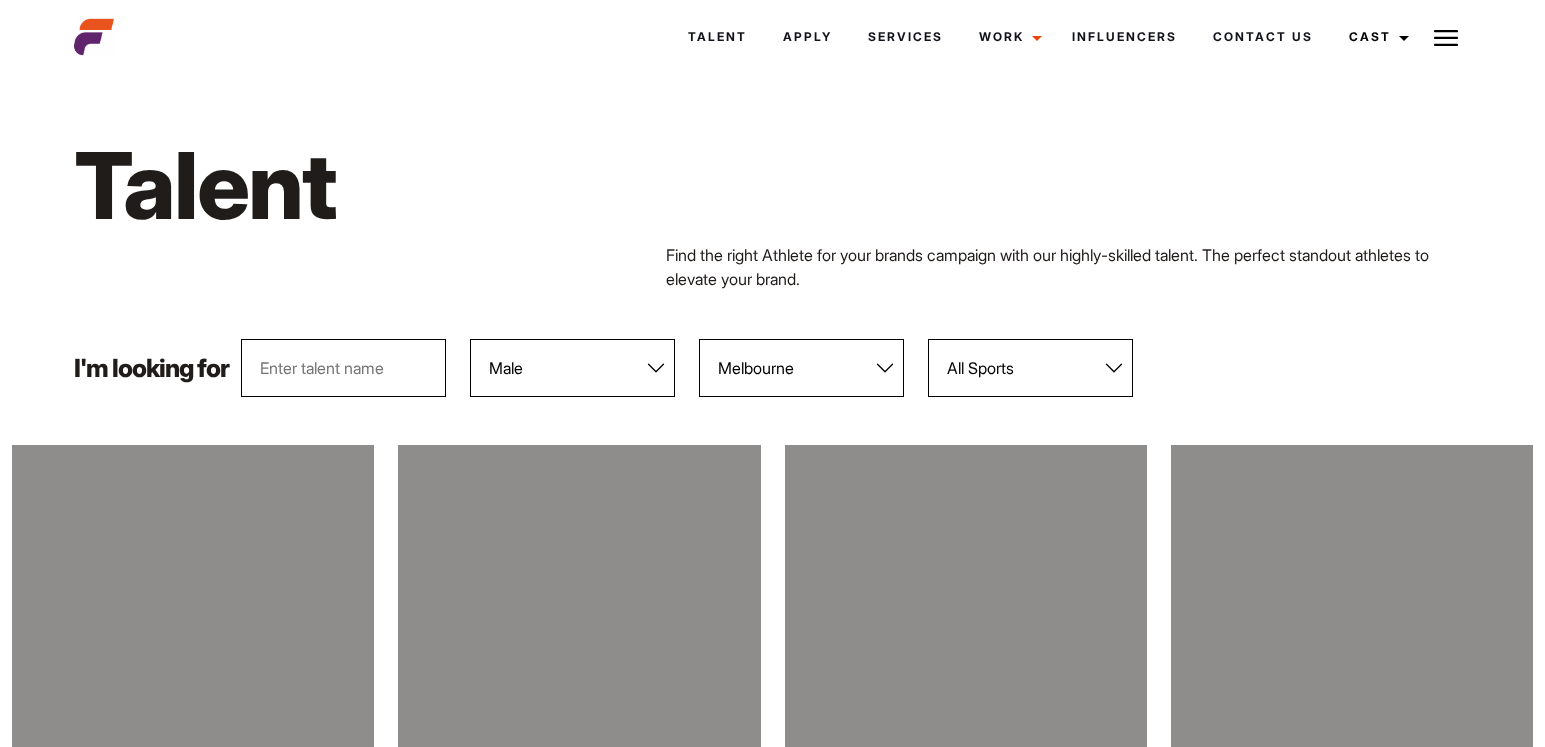 select on "103" 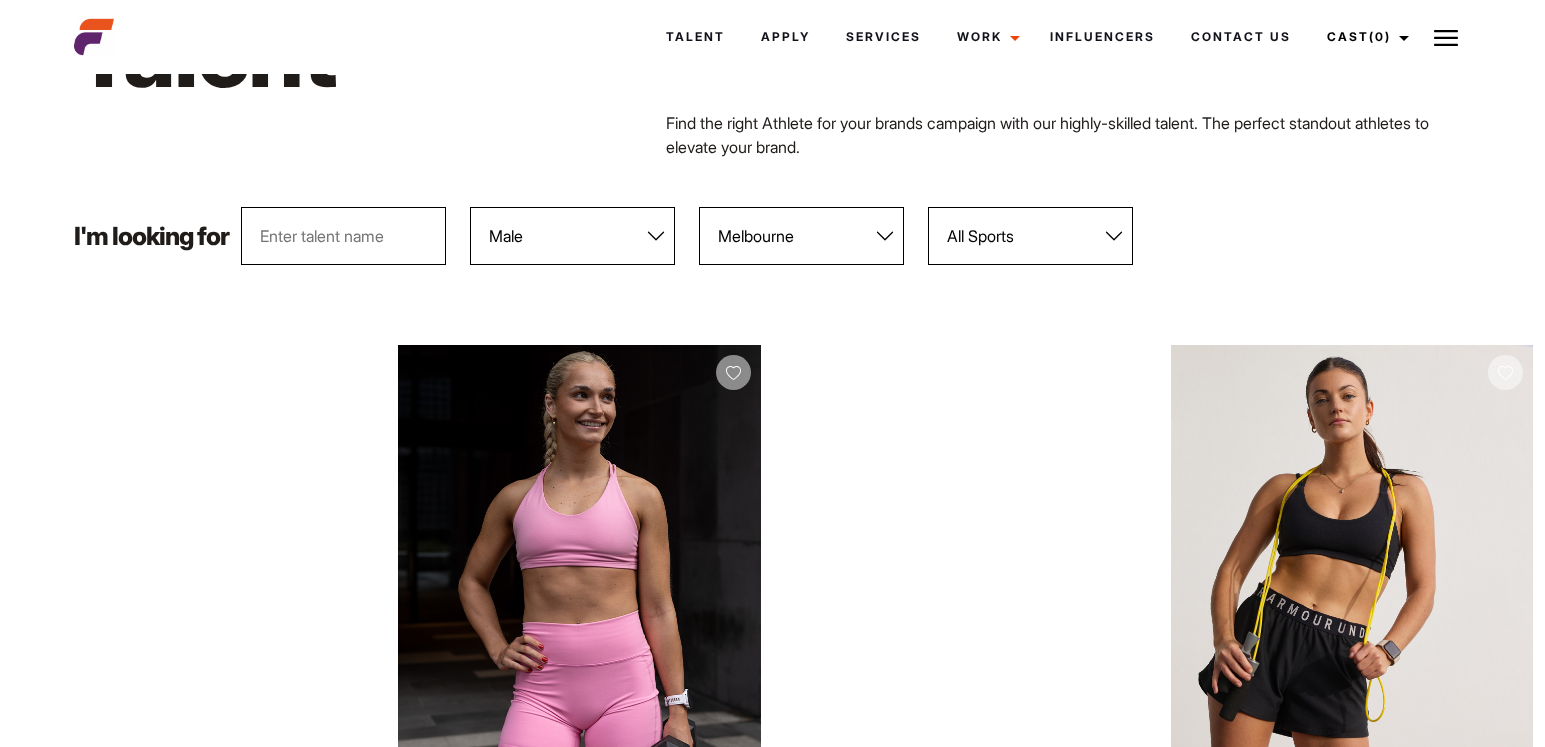 scroll, scrollTop: 134, scrollLeft: 0, axis: vertical 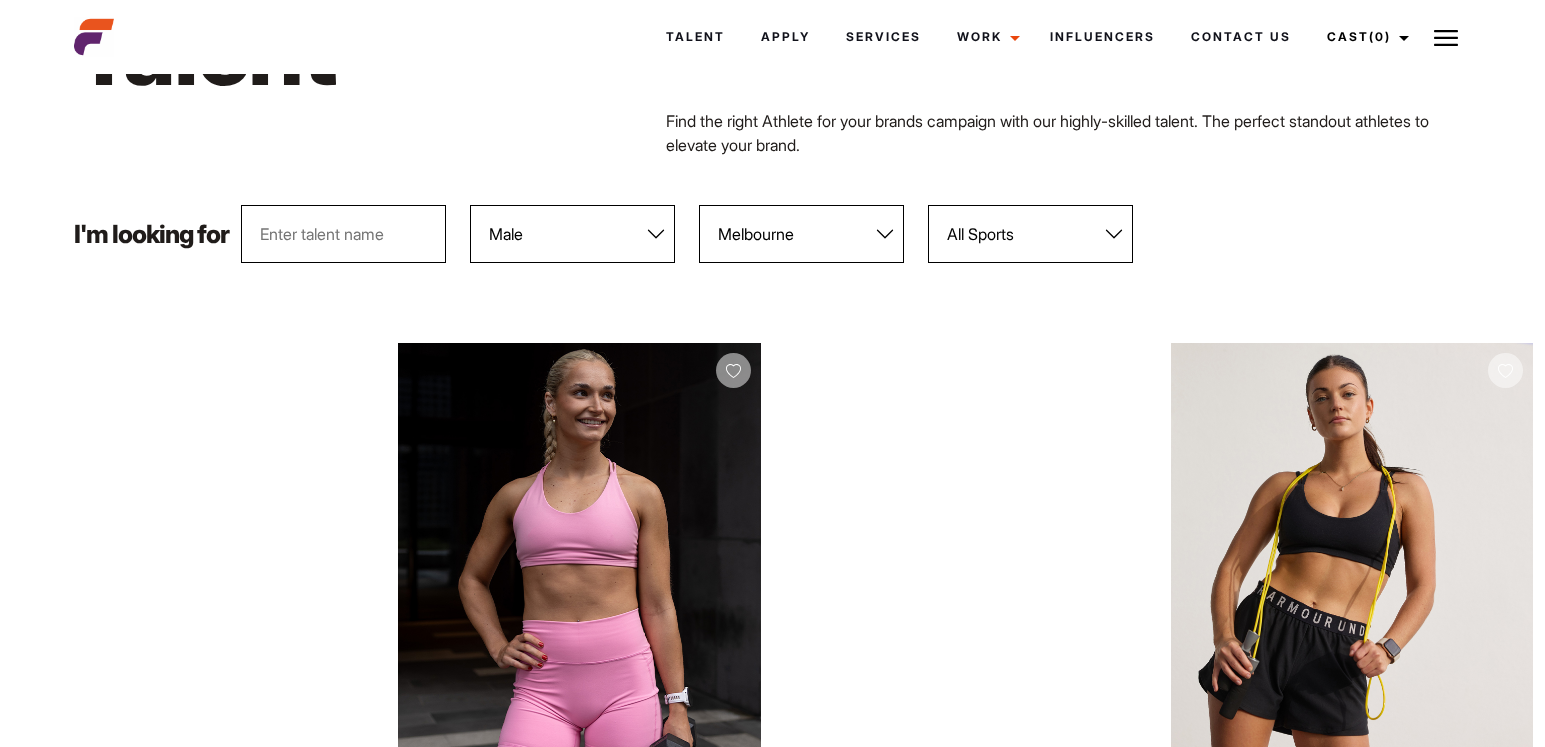 click on "All Genders
Female
Male" at bounding box center [572, 234] 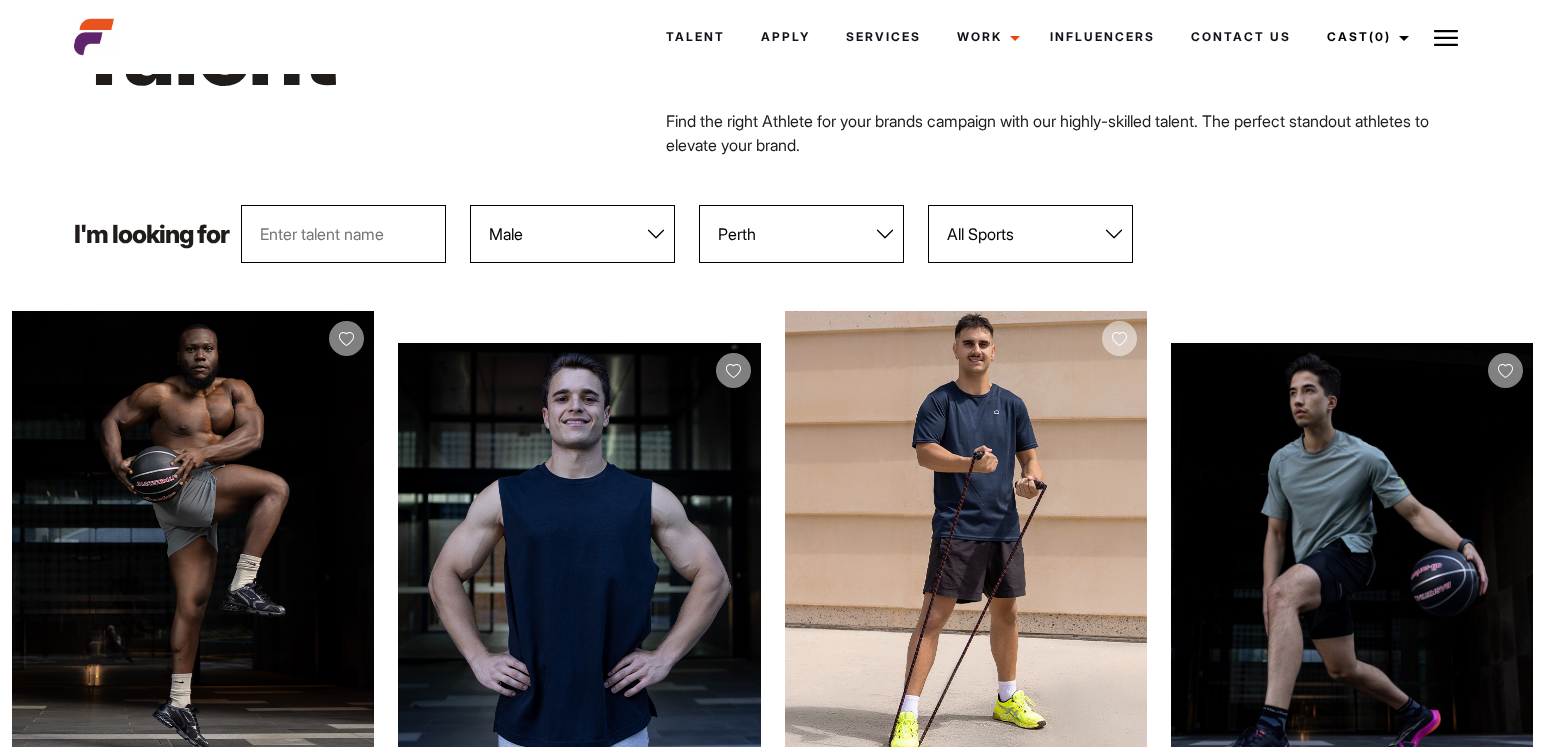 click on "All Locations
Adelaide
Brisbane
Darwin
Gold Coast
Melbourne
Perth
Sunshine Coast
Sydney
Tasmania" at bounding box center (801, 234) 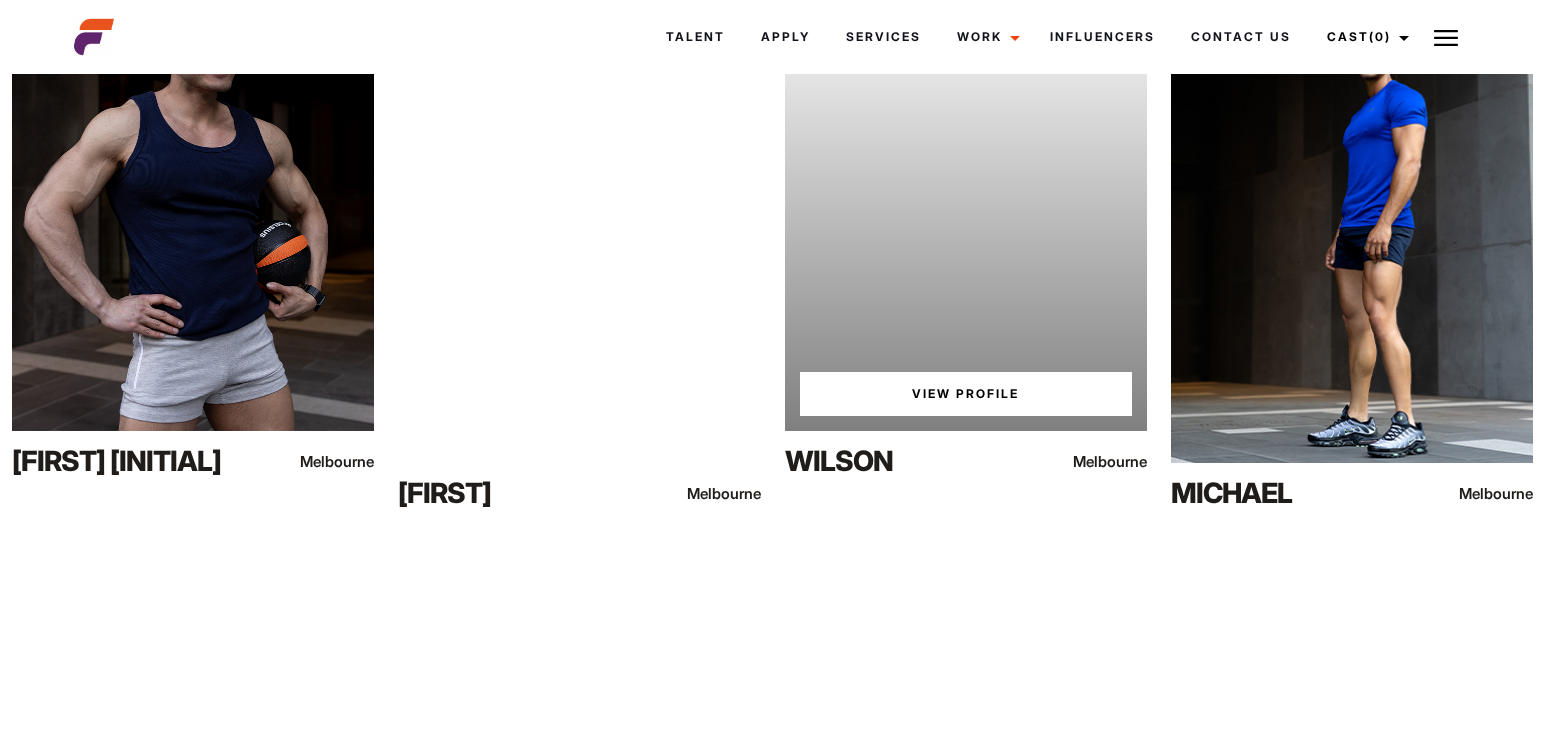 scroll, scrollTop: 1495, scrollLeft: 0, axis: vertical 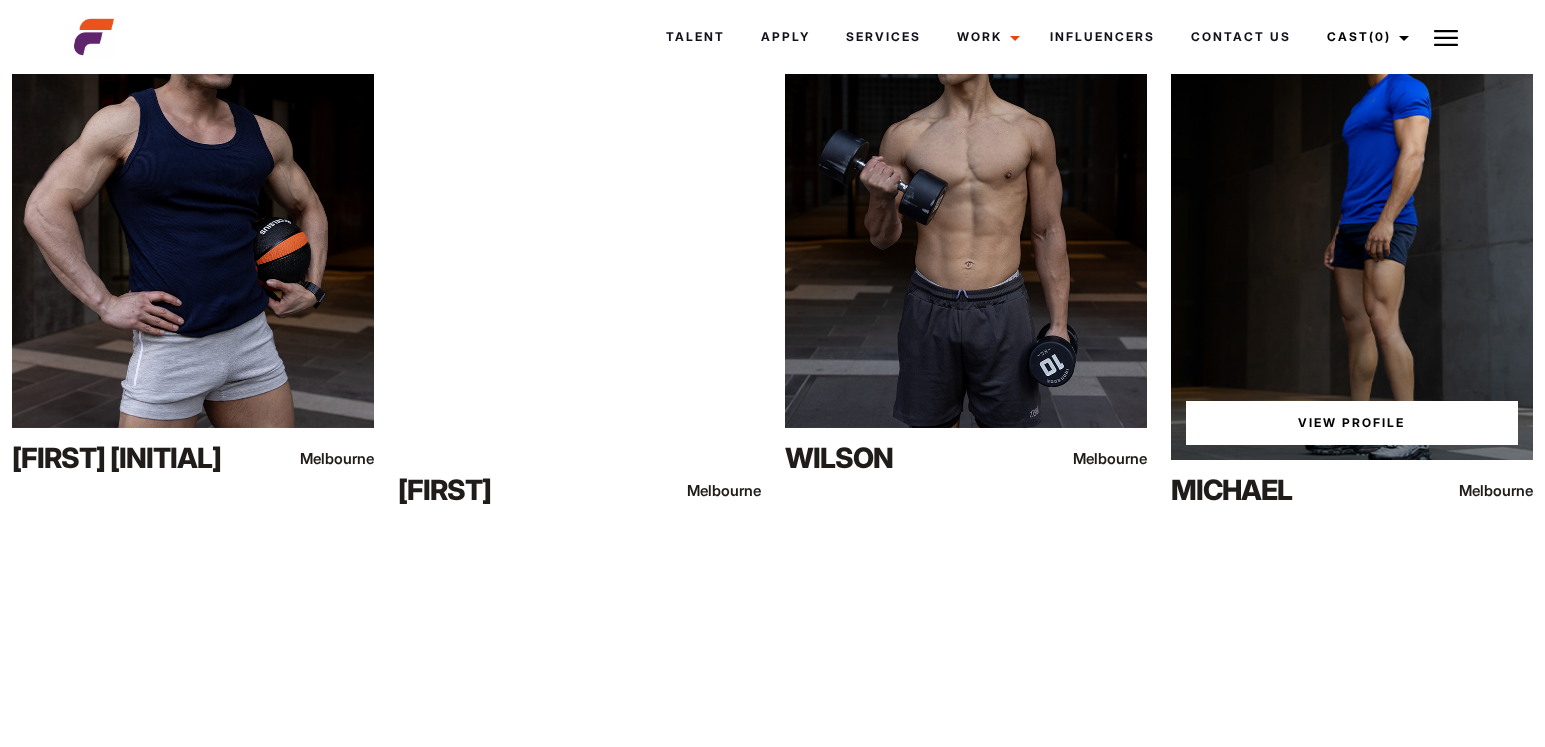 click on "View Profile" at bounding box center (1352, 234) 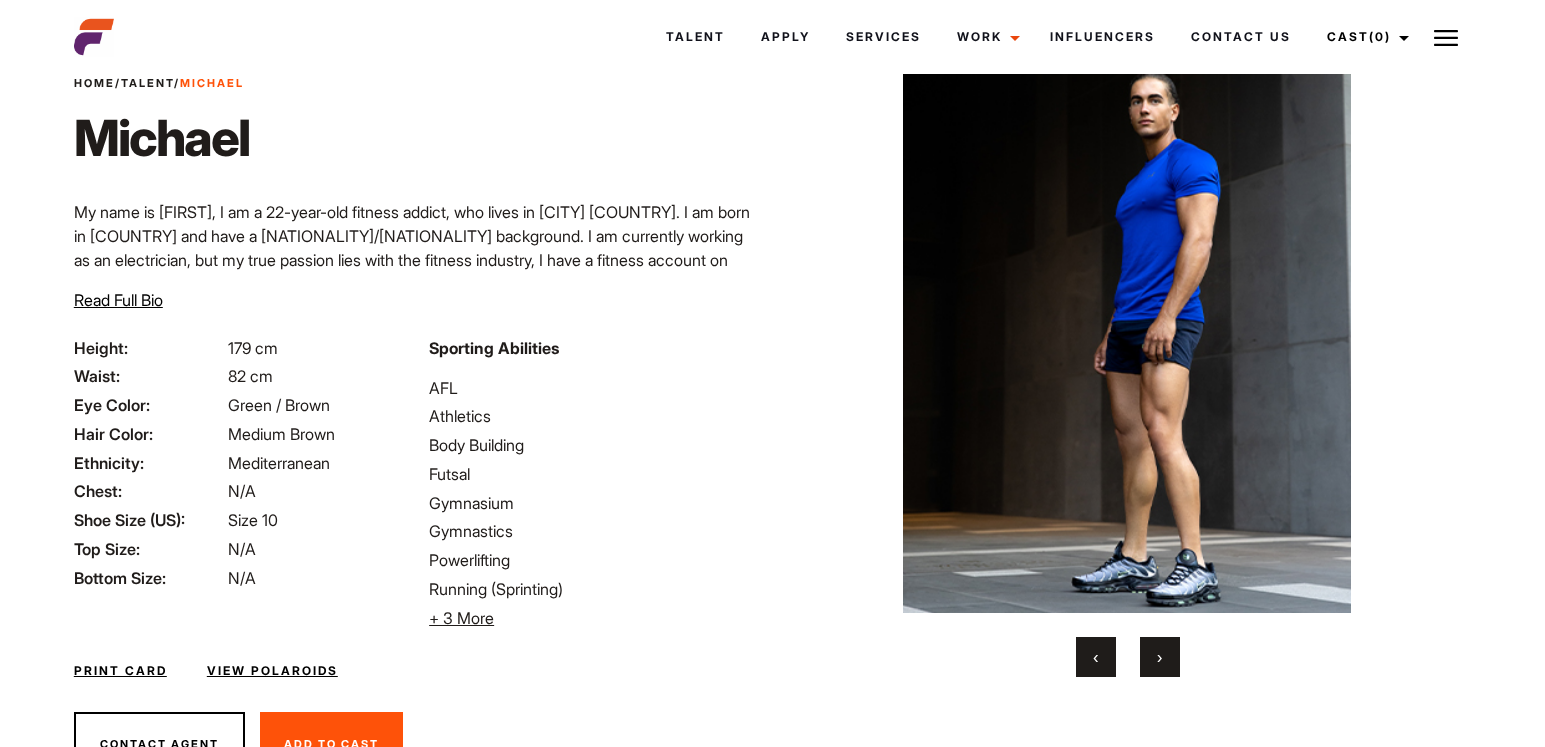 scroll, scrollTop: 169, scrollLeft: 0, axis: vertical 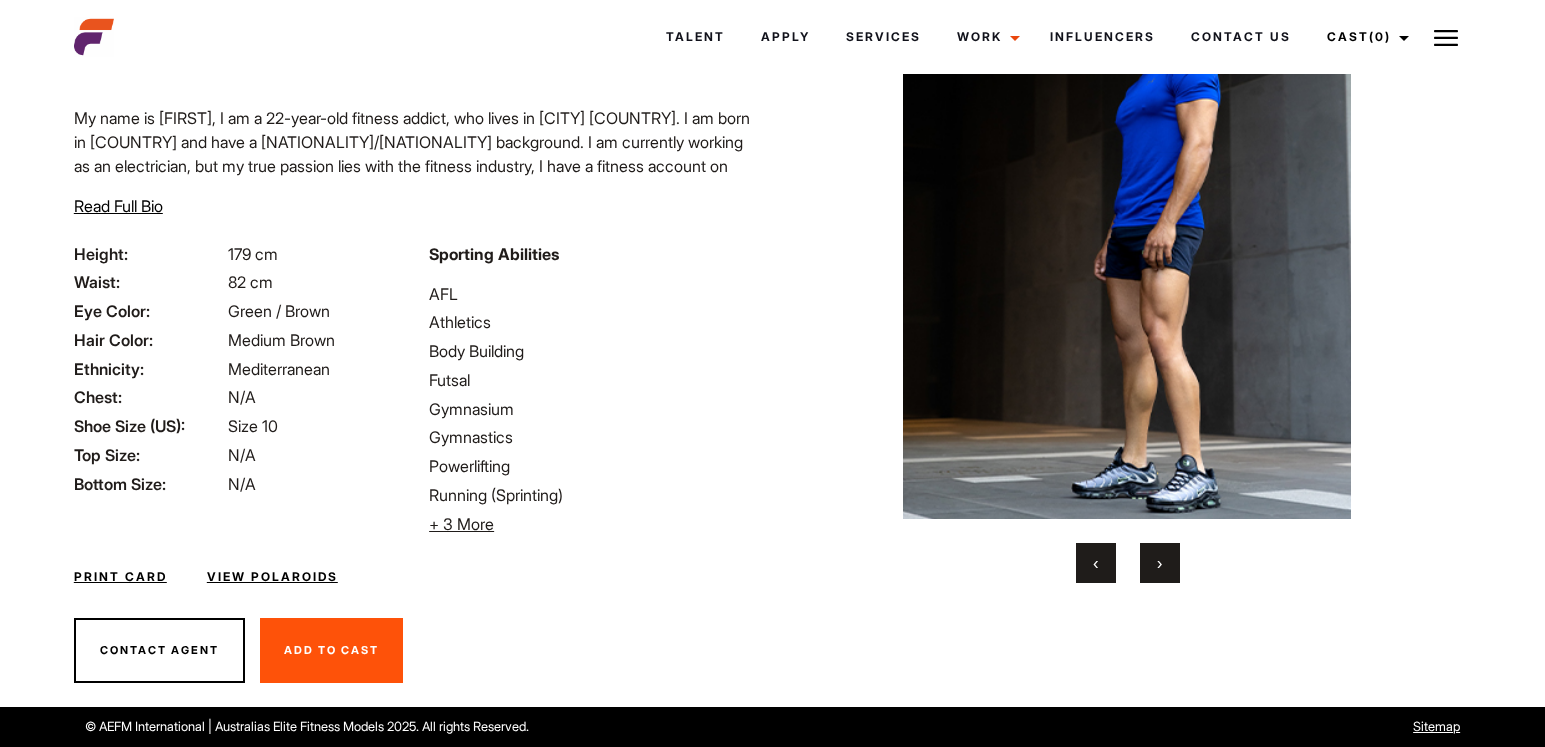 click on "›" at bounding box center [1160, 563] 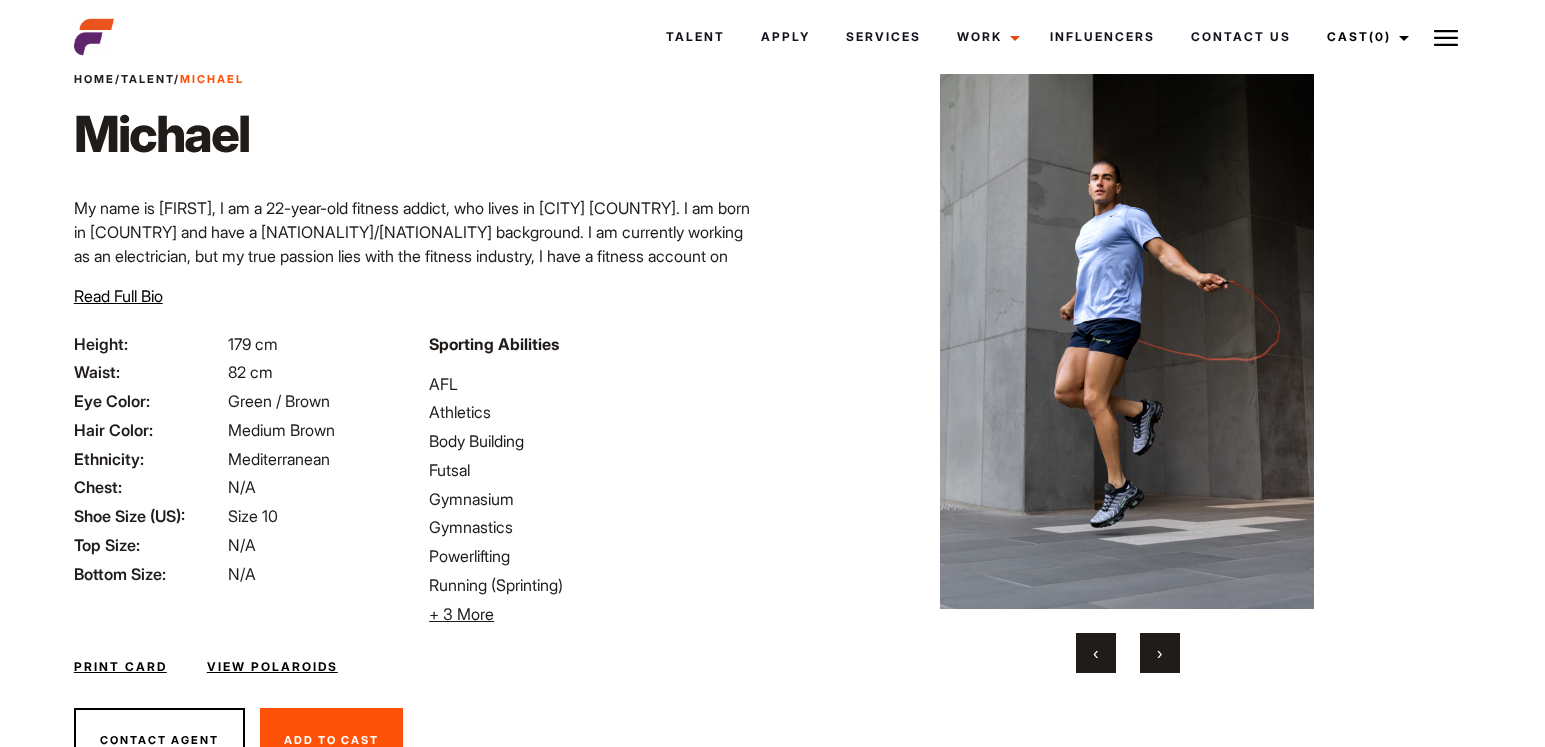 scroll, scrollTop: 78, scrollLeft: 0, axis: vertical 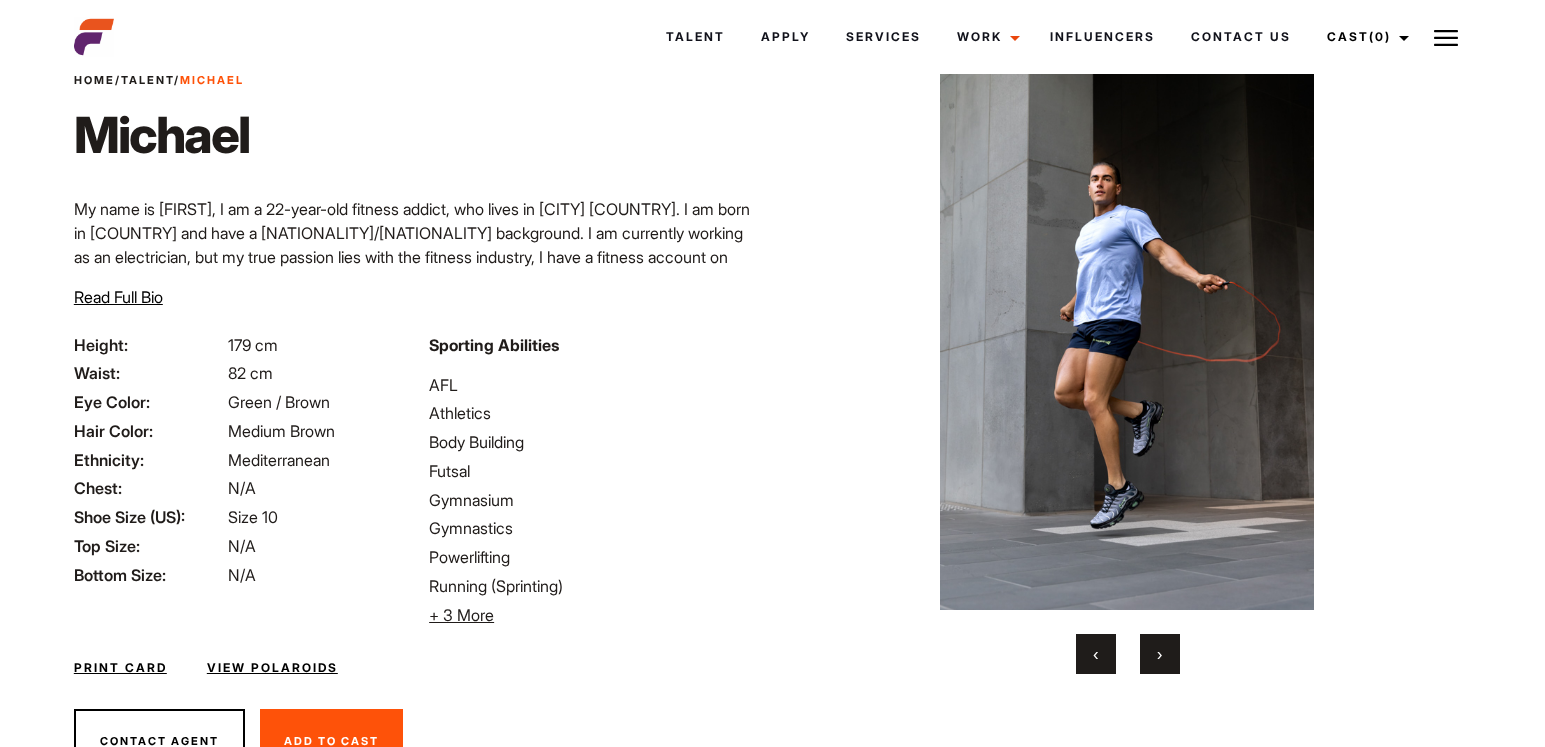 click on "›" at bounding box center (1159, 654) 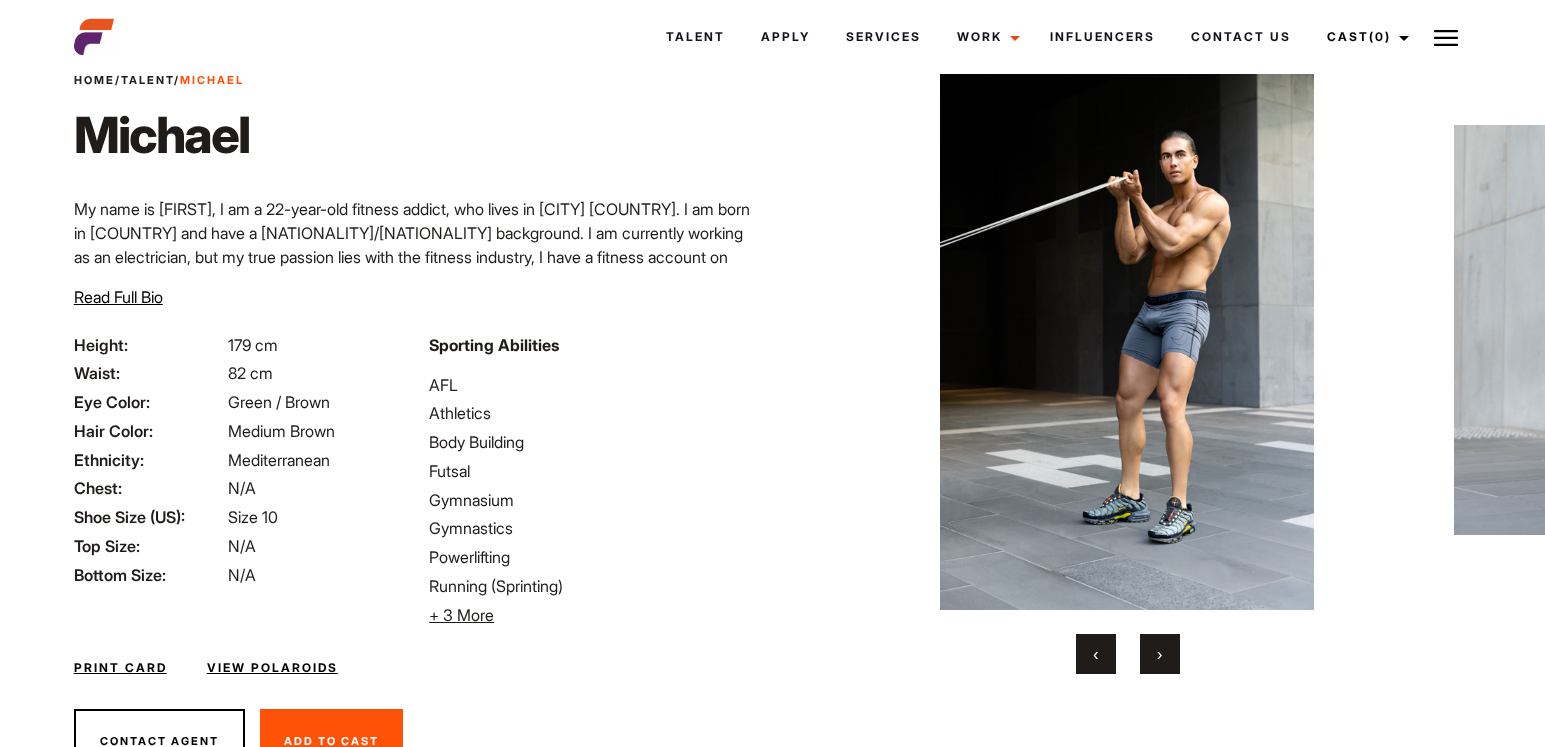 click on "›" at bounding box center [1159, 654] 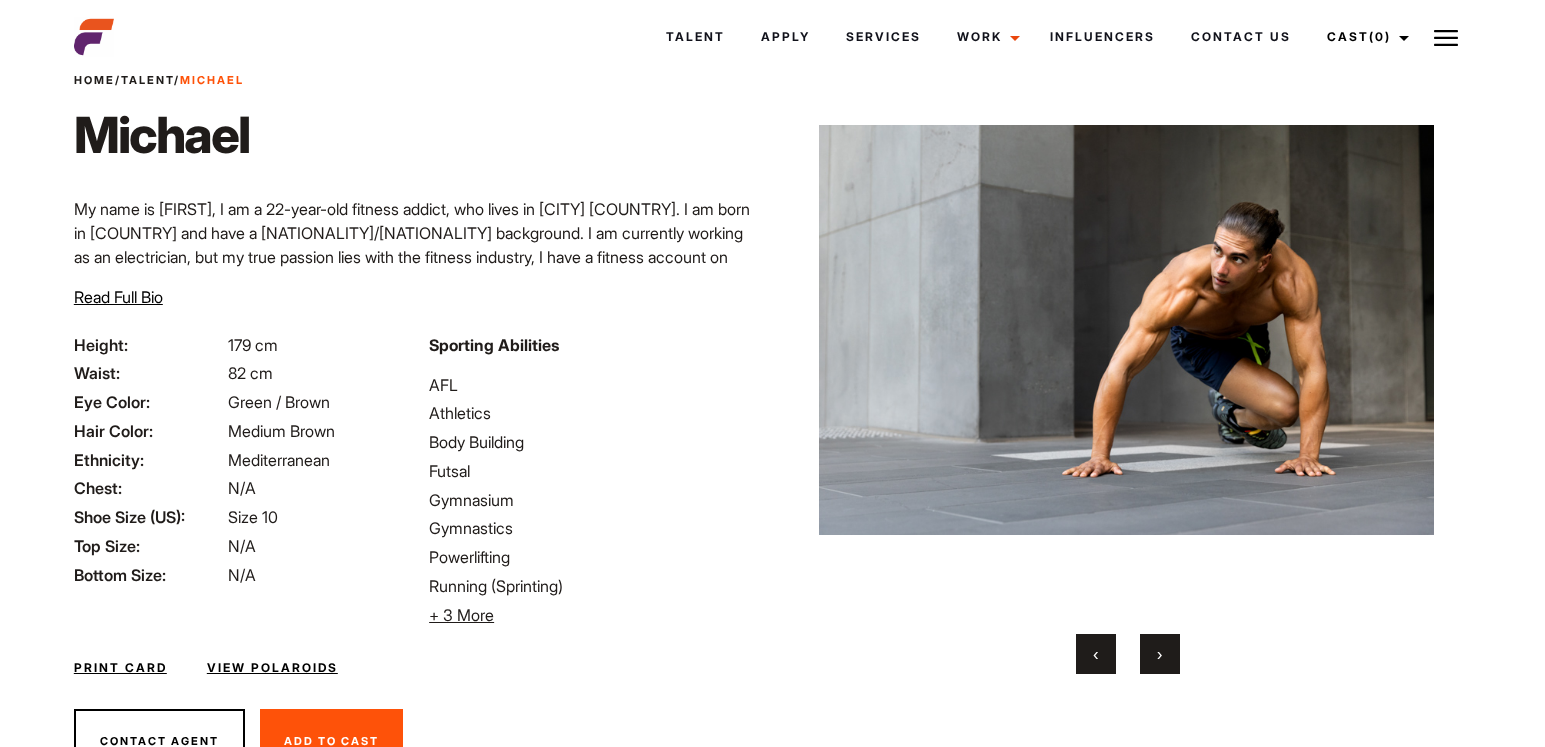 click on "›" at bounding box center (1159, 654) 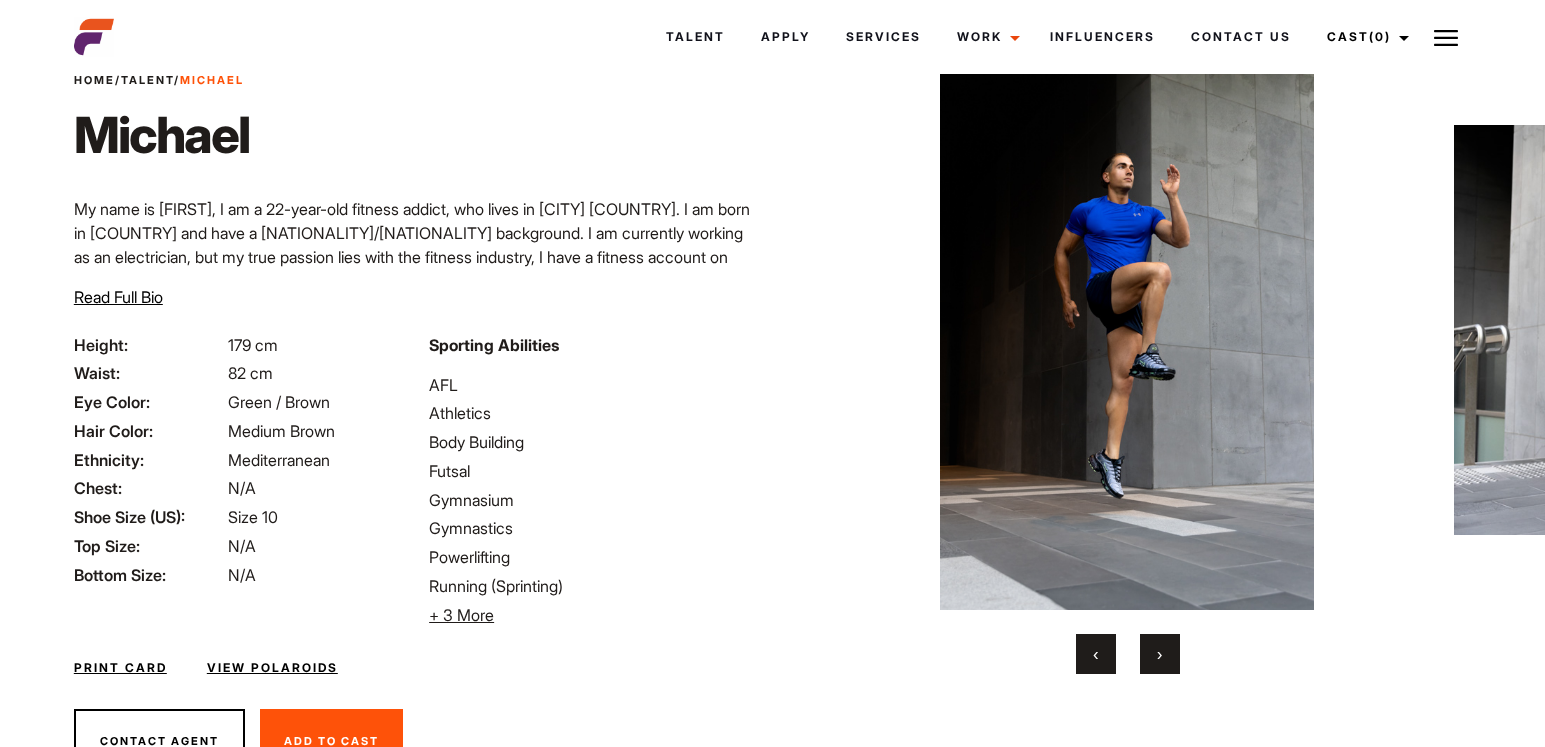 click on "›" at bounding box center (1159, 654) 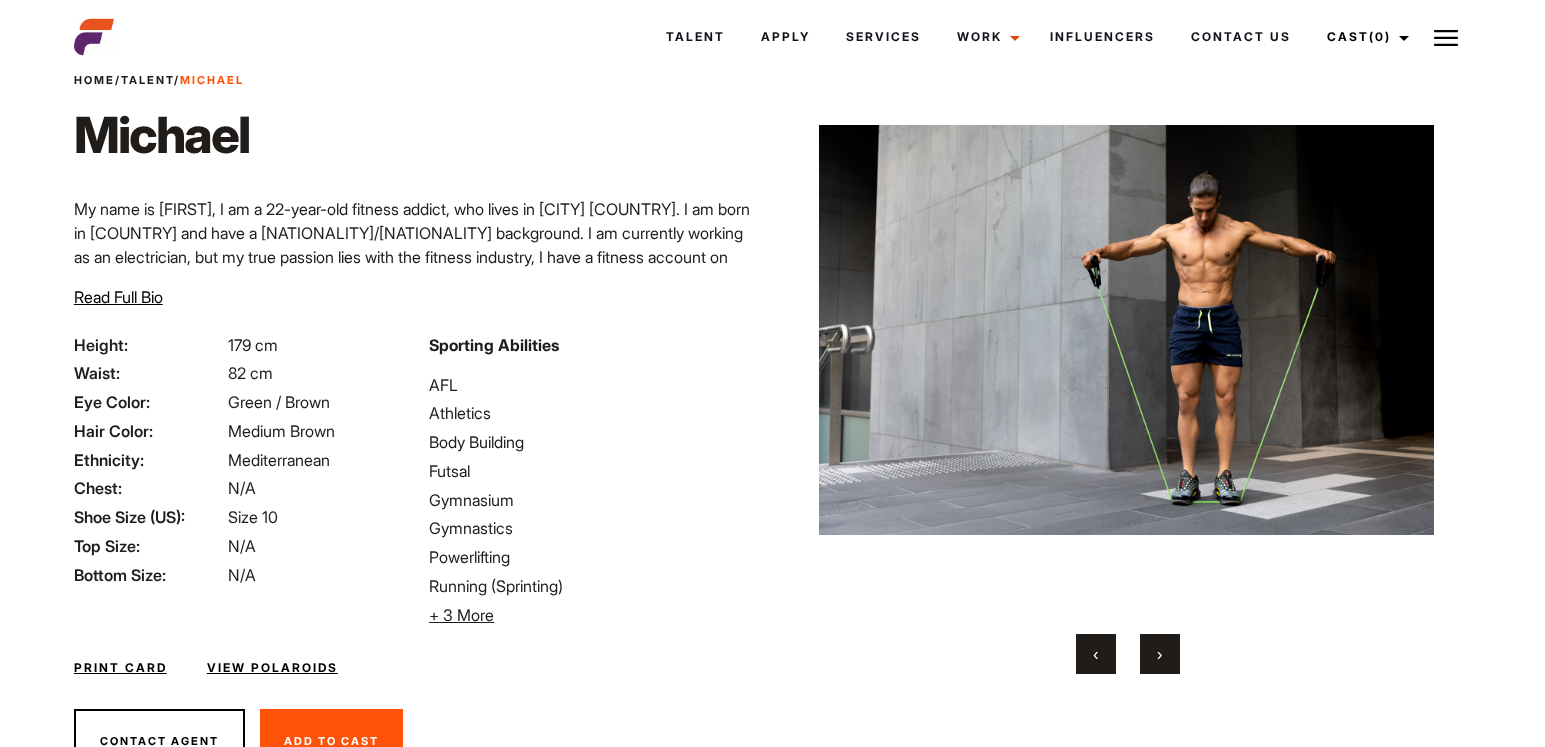 click on "›" at bounding box center (1159, 654) 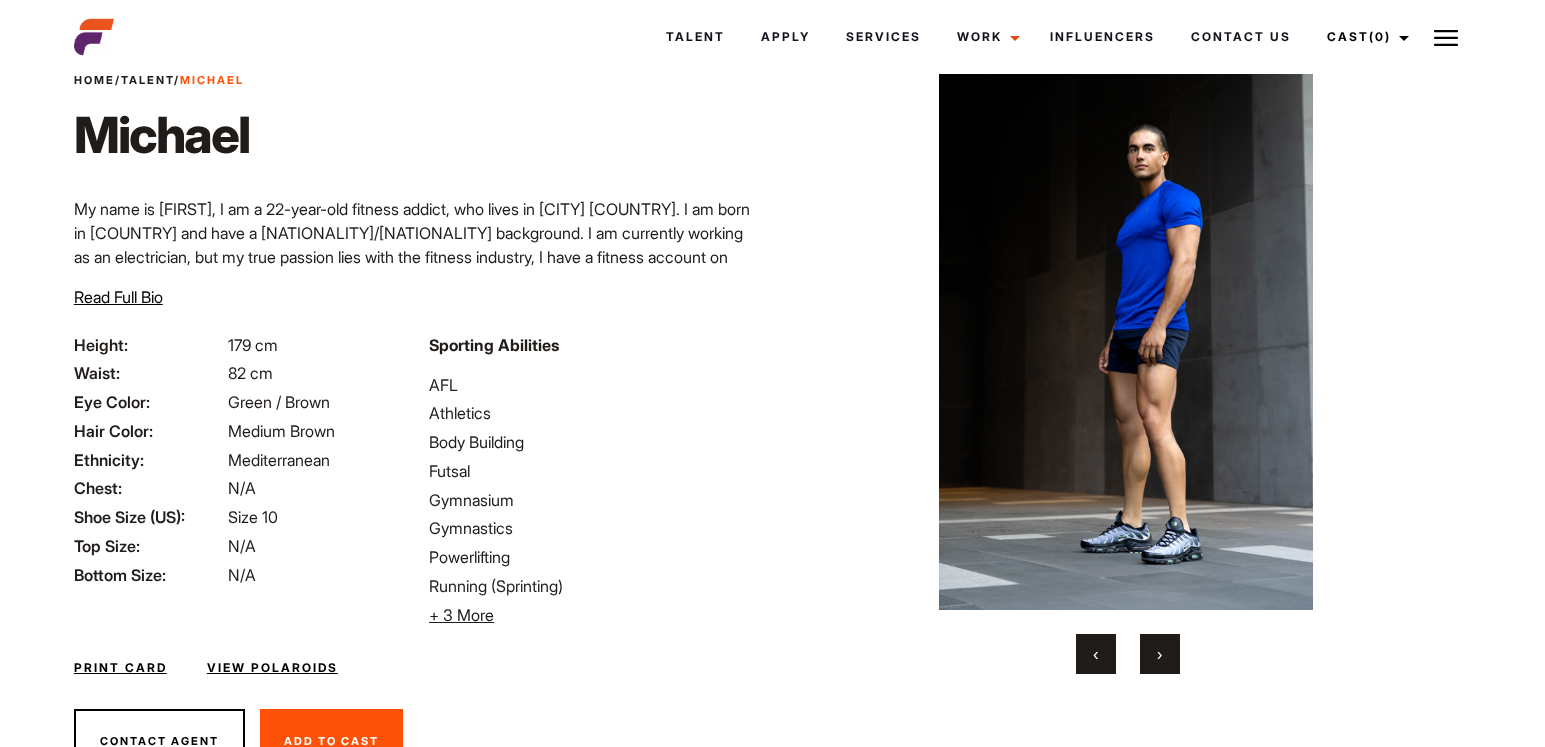 click on "›" at bounding box center [1159, 654] 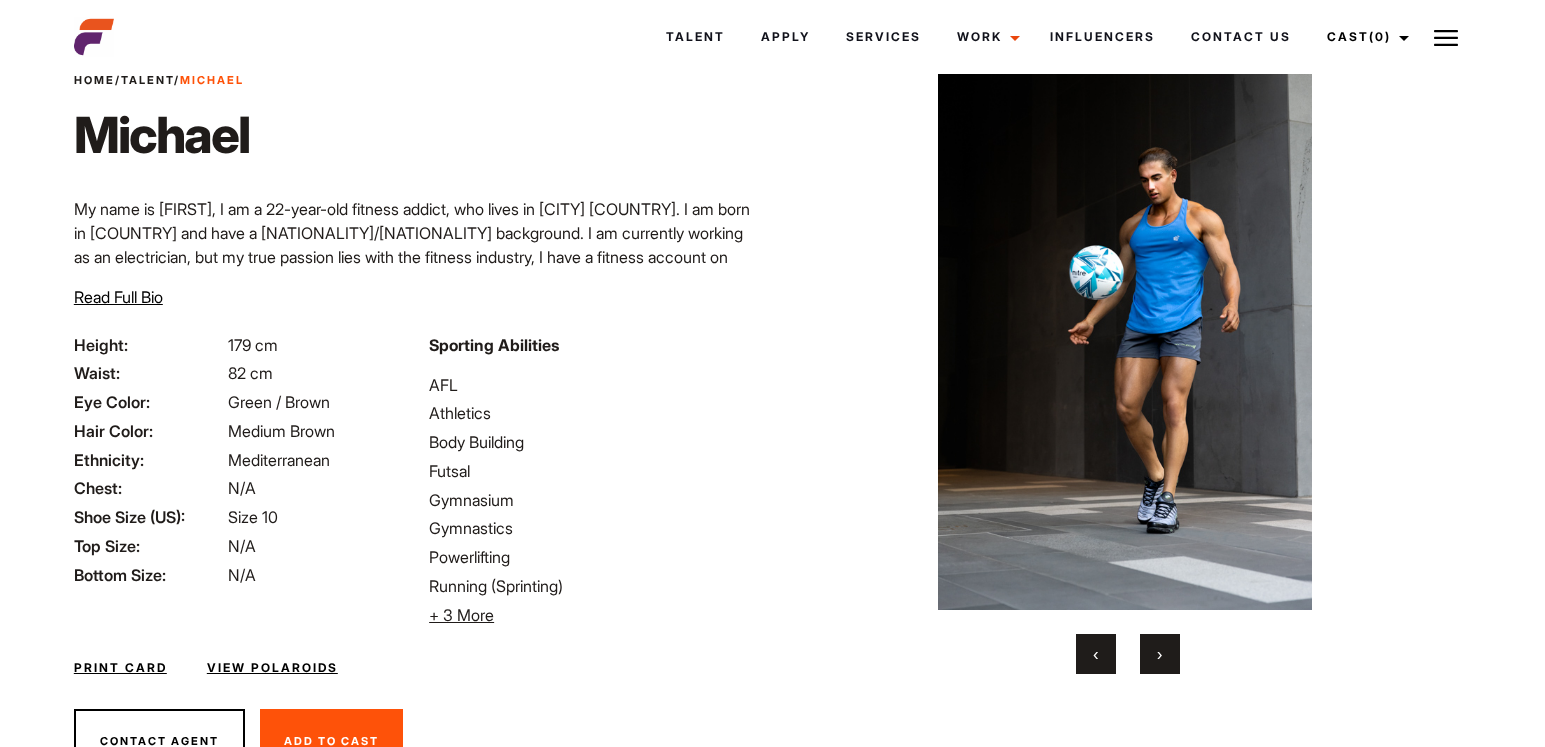click on "‹" at bounding box center [1095, 654] 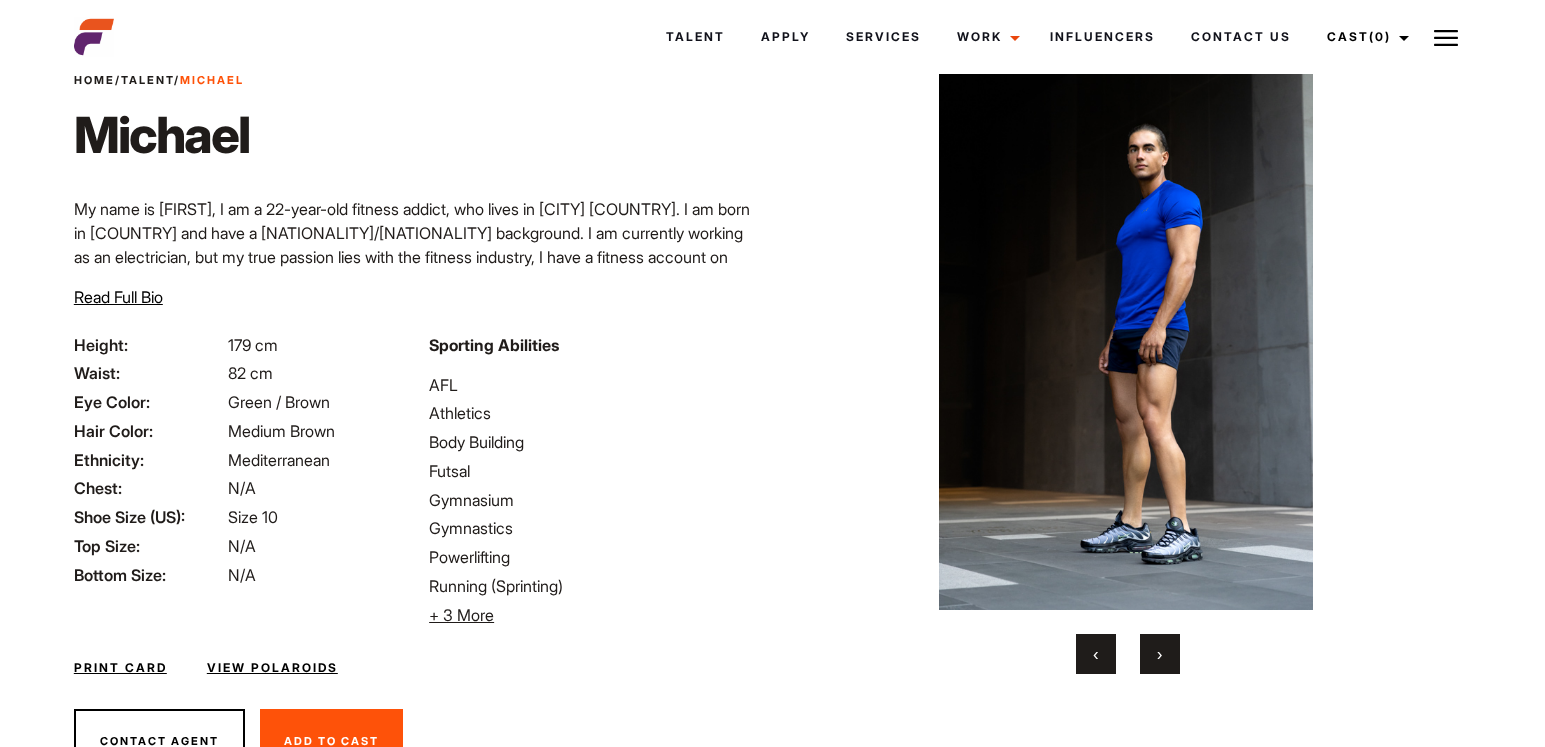 type 